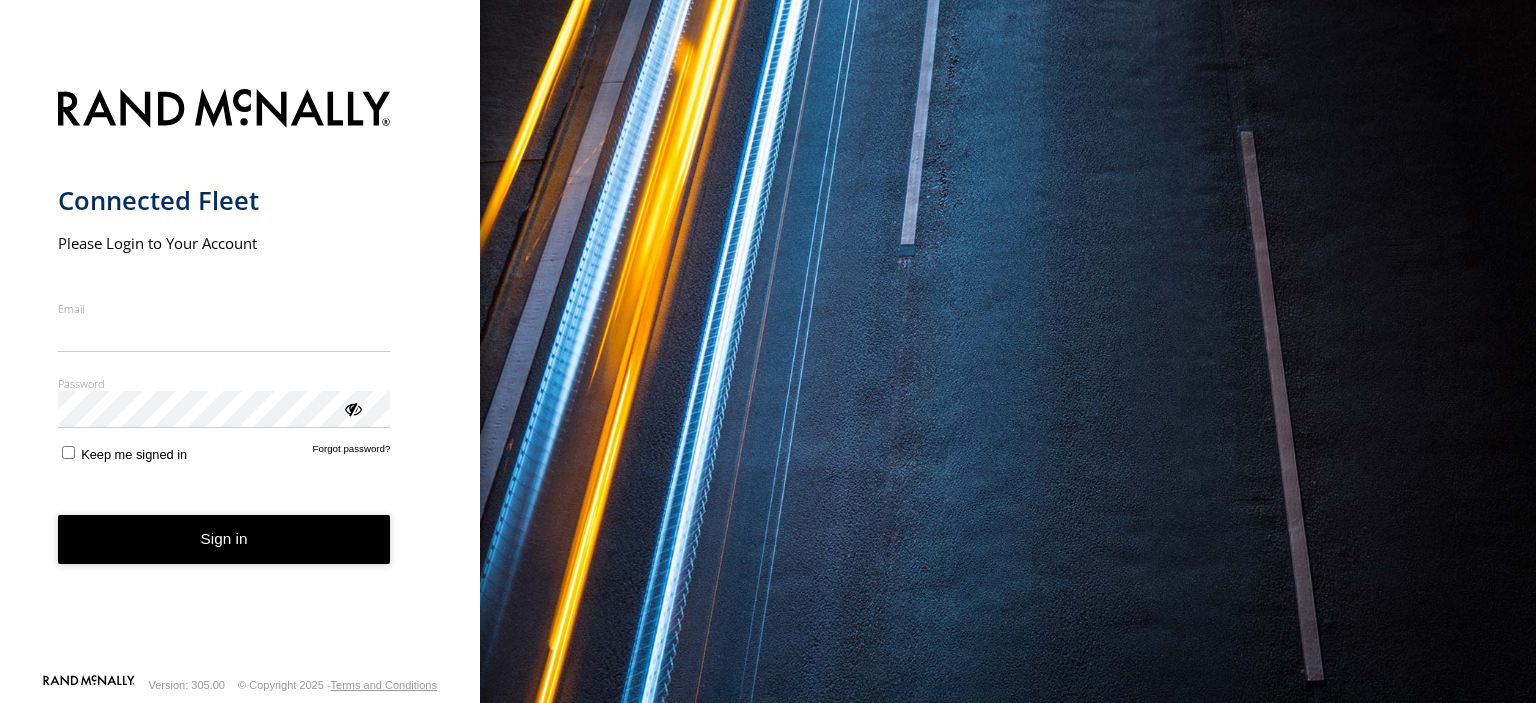 scroll, scrollTop: 0, scrollLeft: 0, axis: both 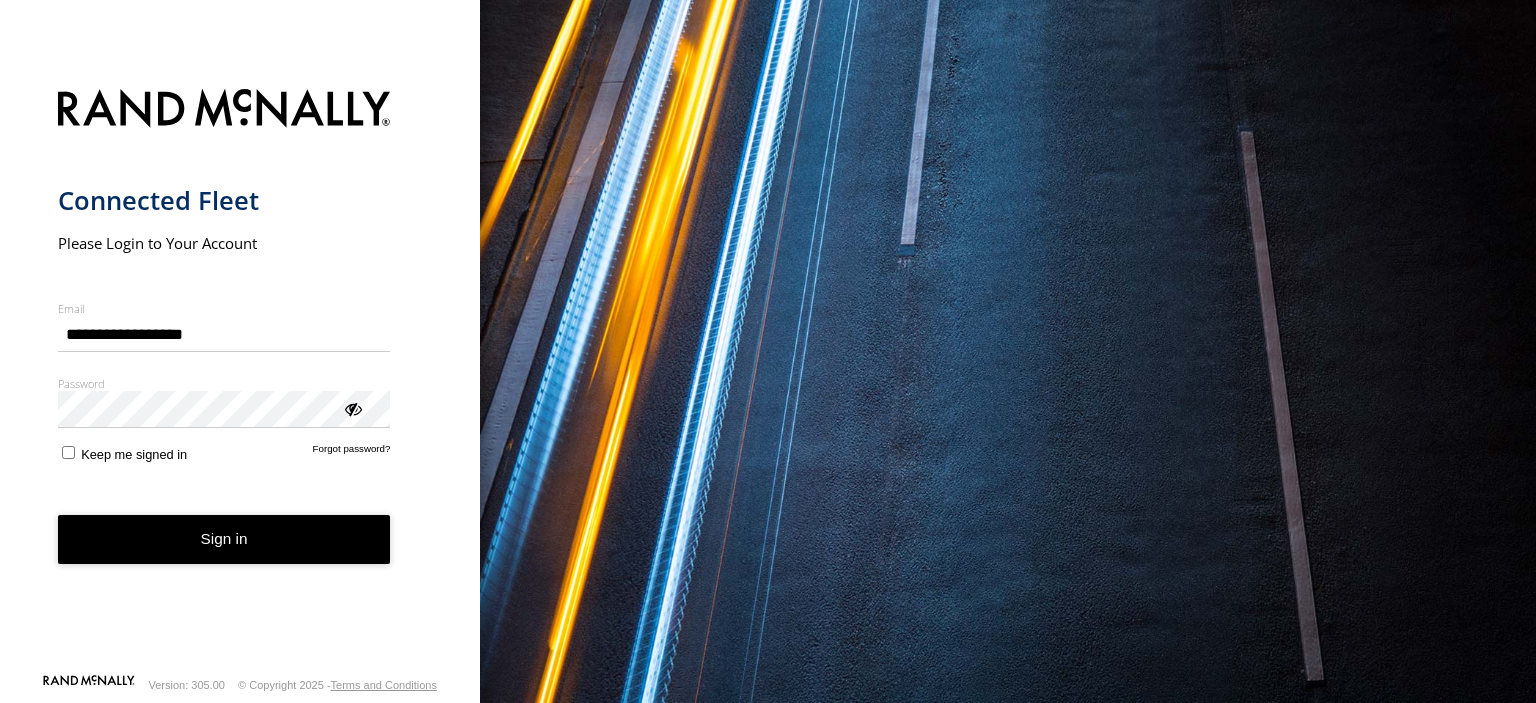 click on "**********" at bounding box center [240, 375] 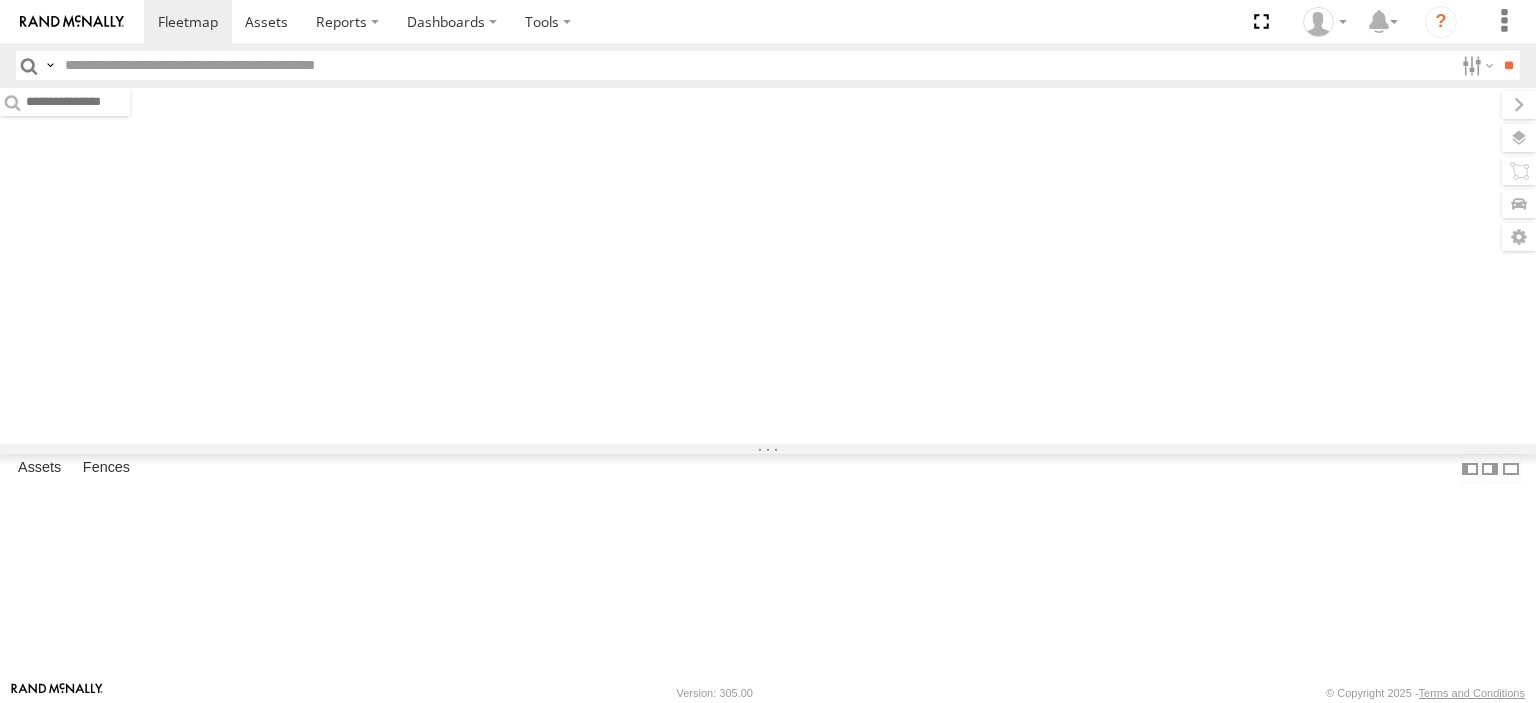 scroll, scrollTop: 0, scrollLeft: 0, axis: both 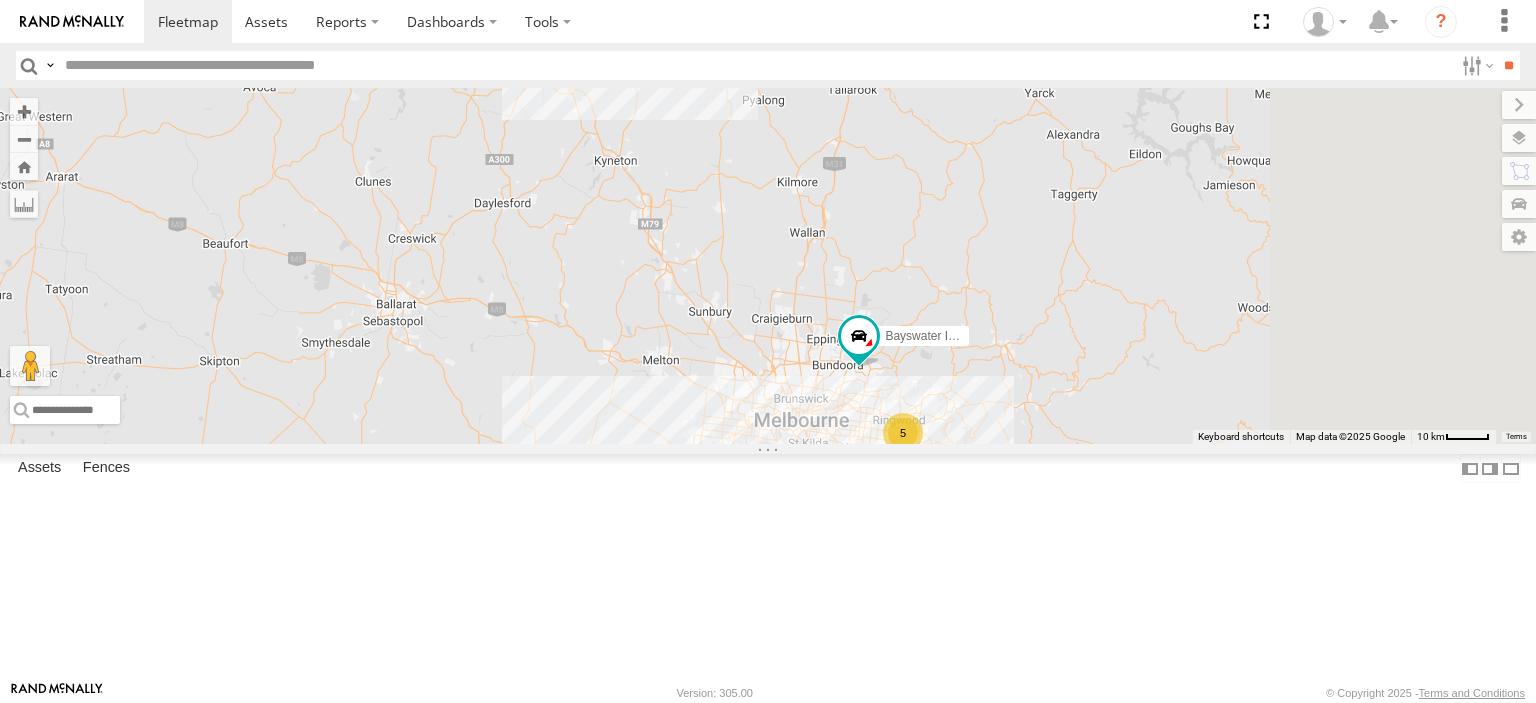 drag, startPoint x: 1163, startPoint y: 504, endPoint x: 948, endPoint y: 347, distance: 266.2217 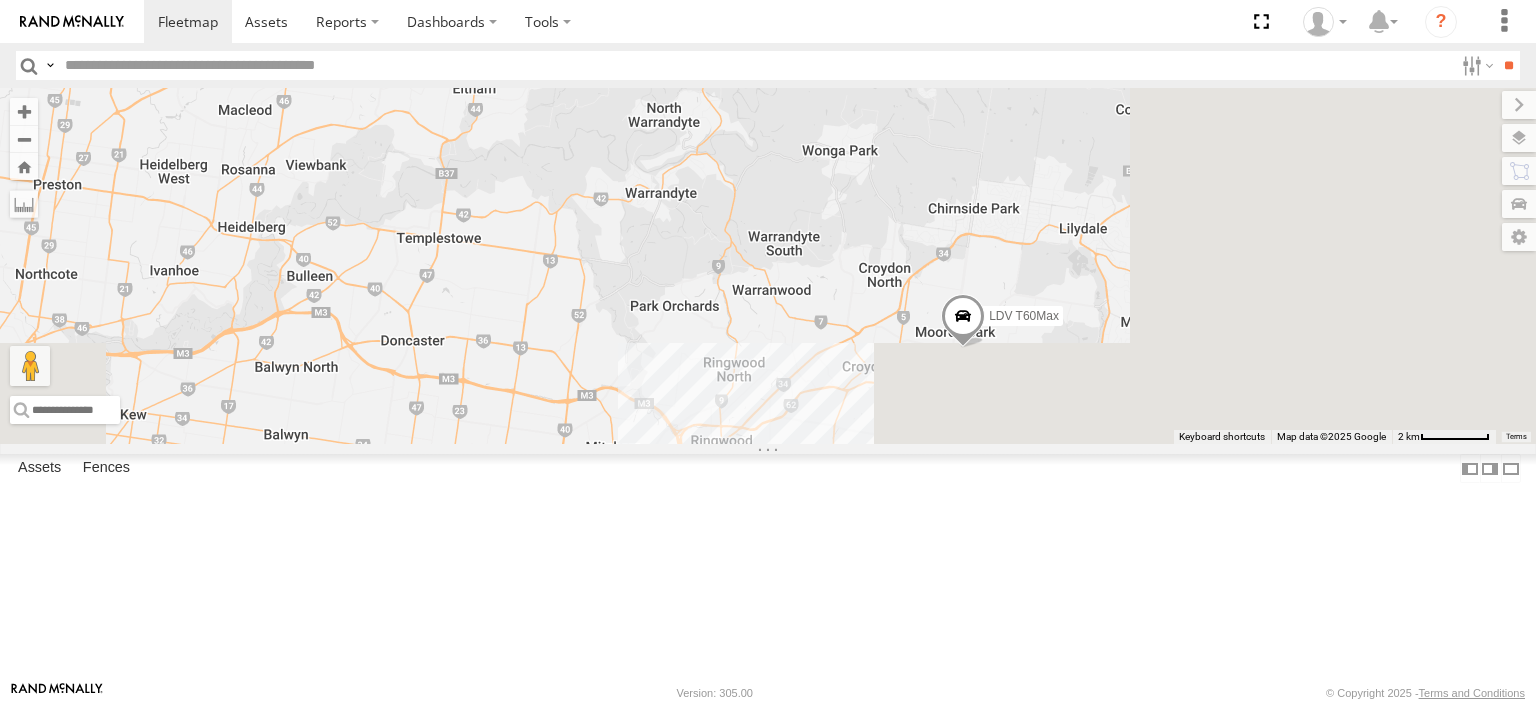 drag, startPoint x: 1218, startPoint y: 551, endPoint x: 900, endPoint y: 247, distance: 439.93182 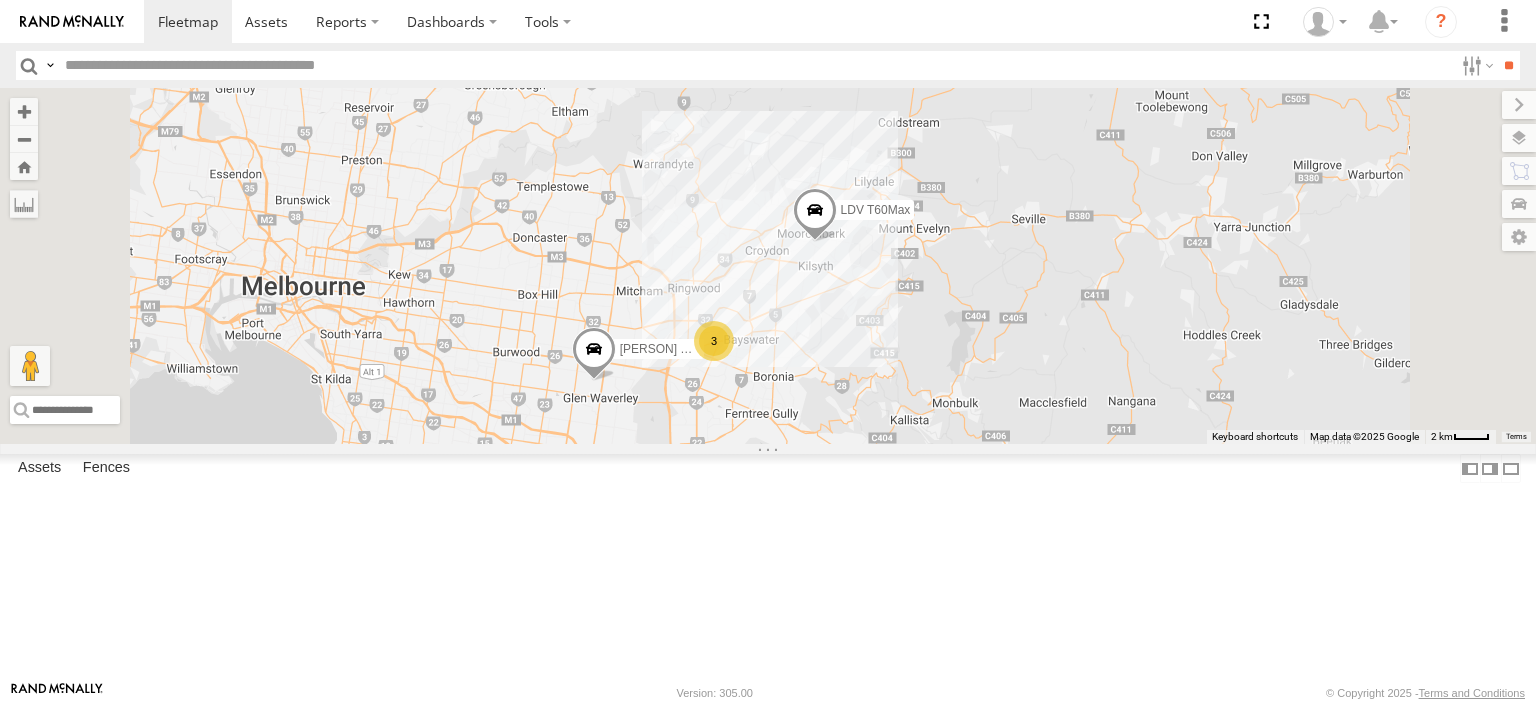 drag, startPoint x: 914, startPoint y: 567, endPoint x: 923, endPoint y: 430, distance: 137.2953 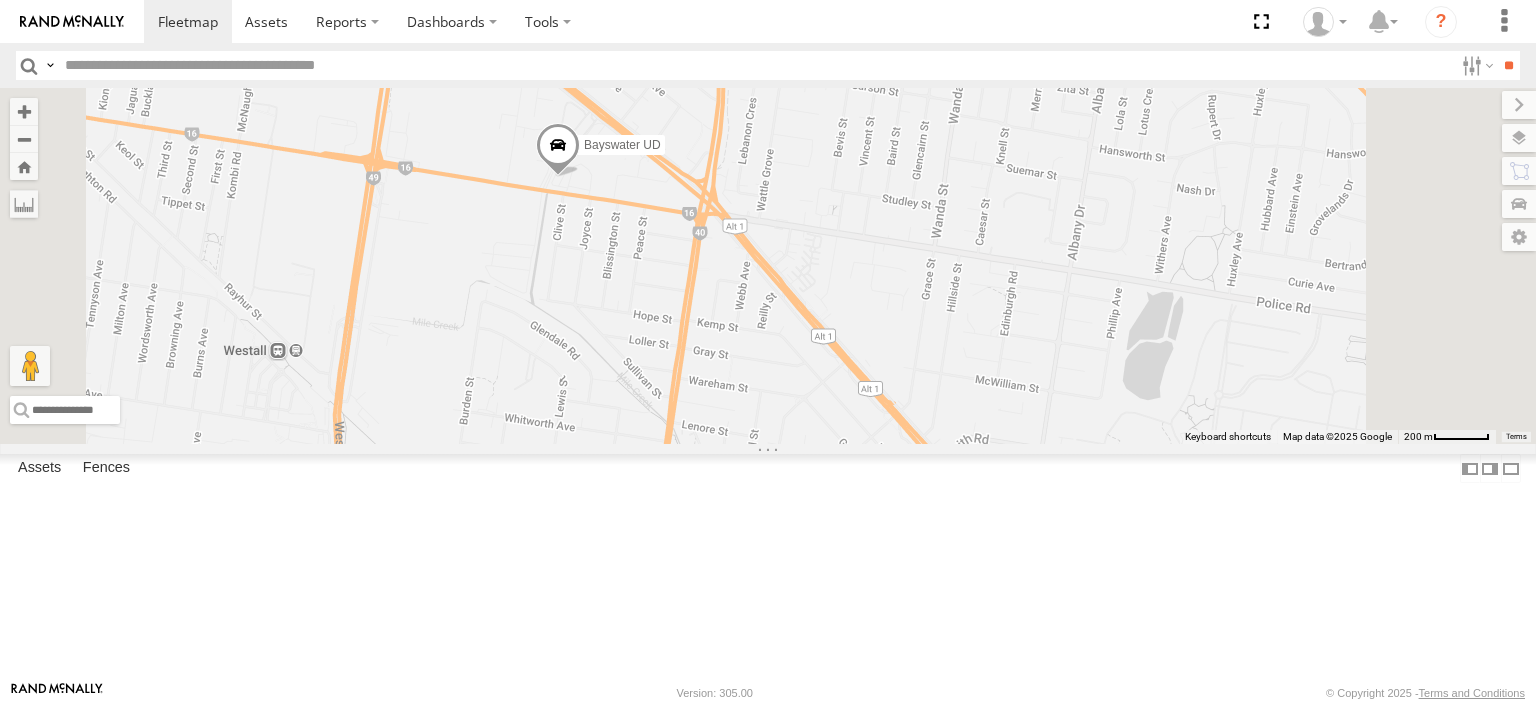 drag, startPoint x: 722, startPoint y: 283, endPoint x: 764, endPoint y: 359, distance: 86.833176 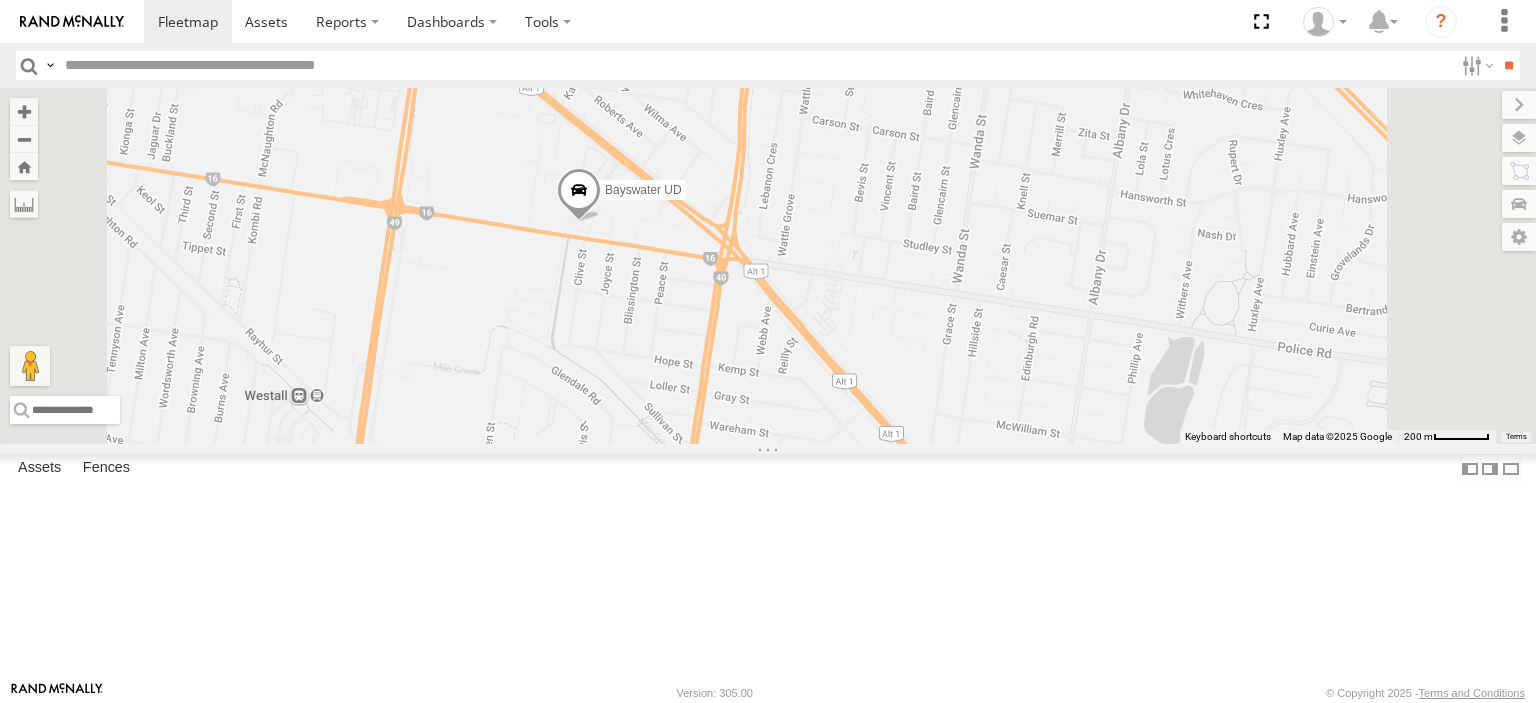 click at bounding box center [579, 195] 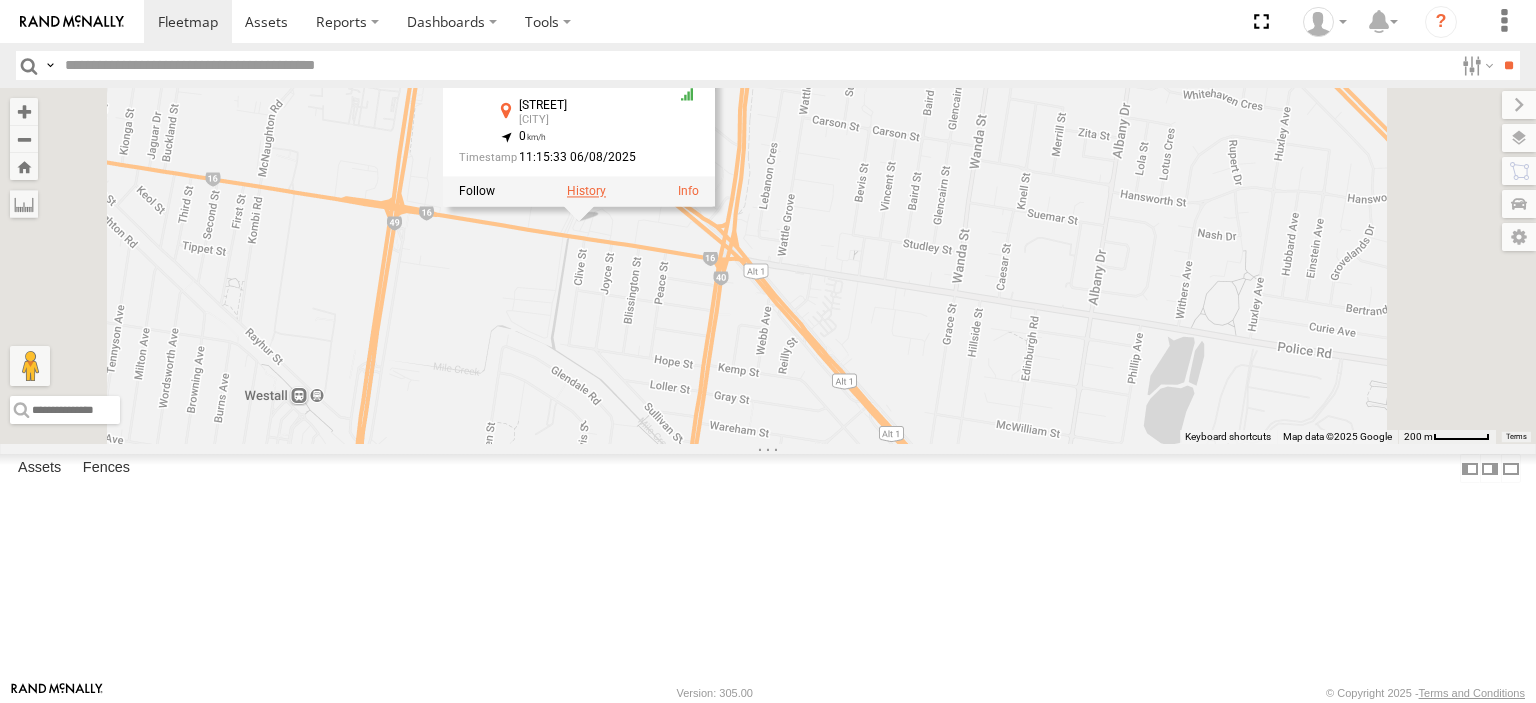 click at bounding box center (586, 192) 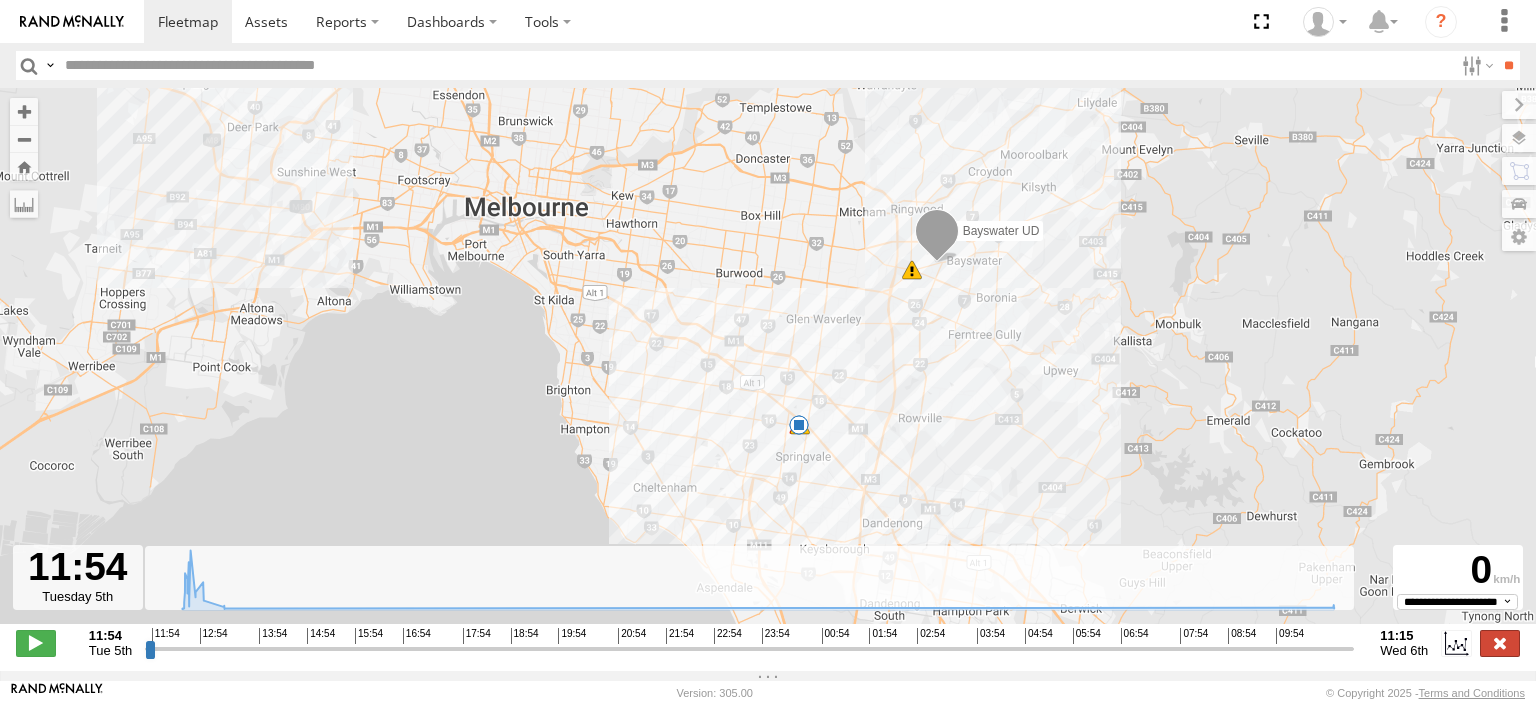 click at bounding box center (1500, 643) 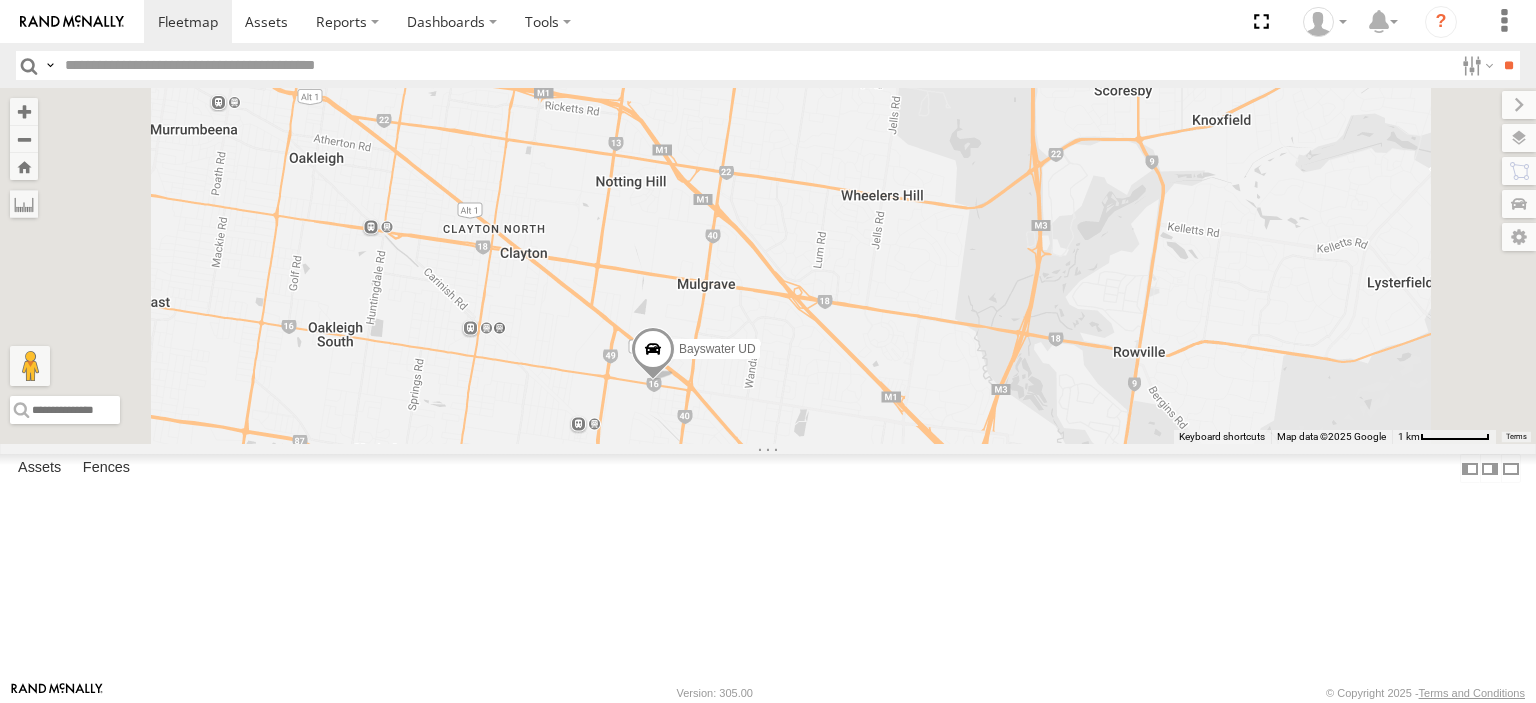 drag, startPoint x: 963, startPoint y: 216, endPoint x: 957, endPoint y: 434, distance: 218.08255 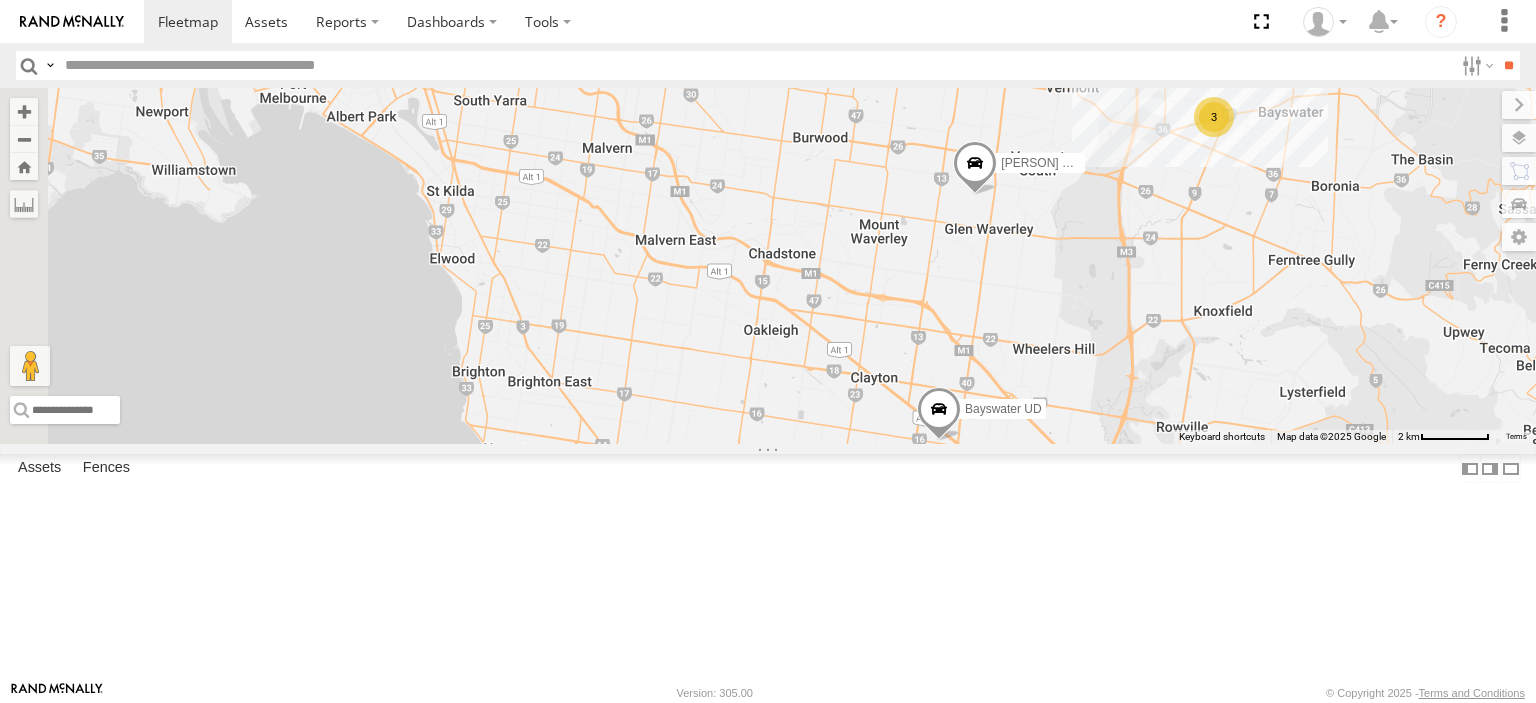 drag, startPoint x: 950, startPoint y: 207, endPoint x: 1161, endPoint y: 339, distance: 248.88753 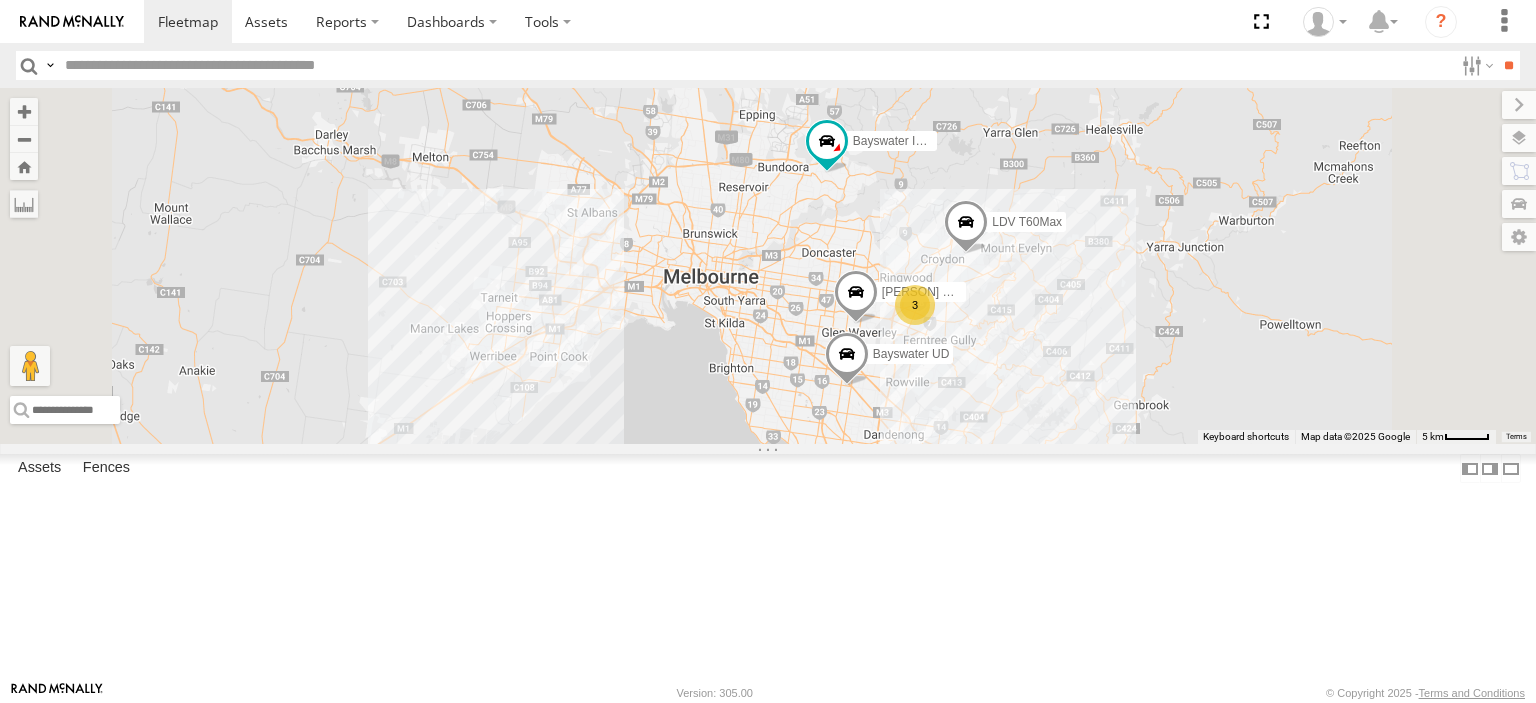 drag, startPoint x: 1112, startPoint y: 308, endPoint x: 1068, endPoint y: 403, distance: 104.69479 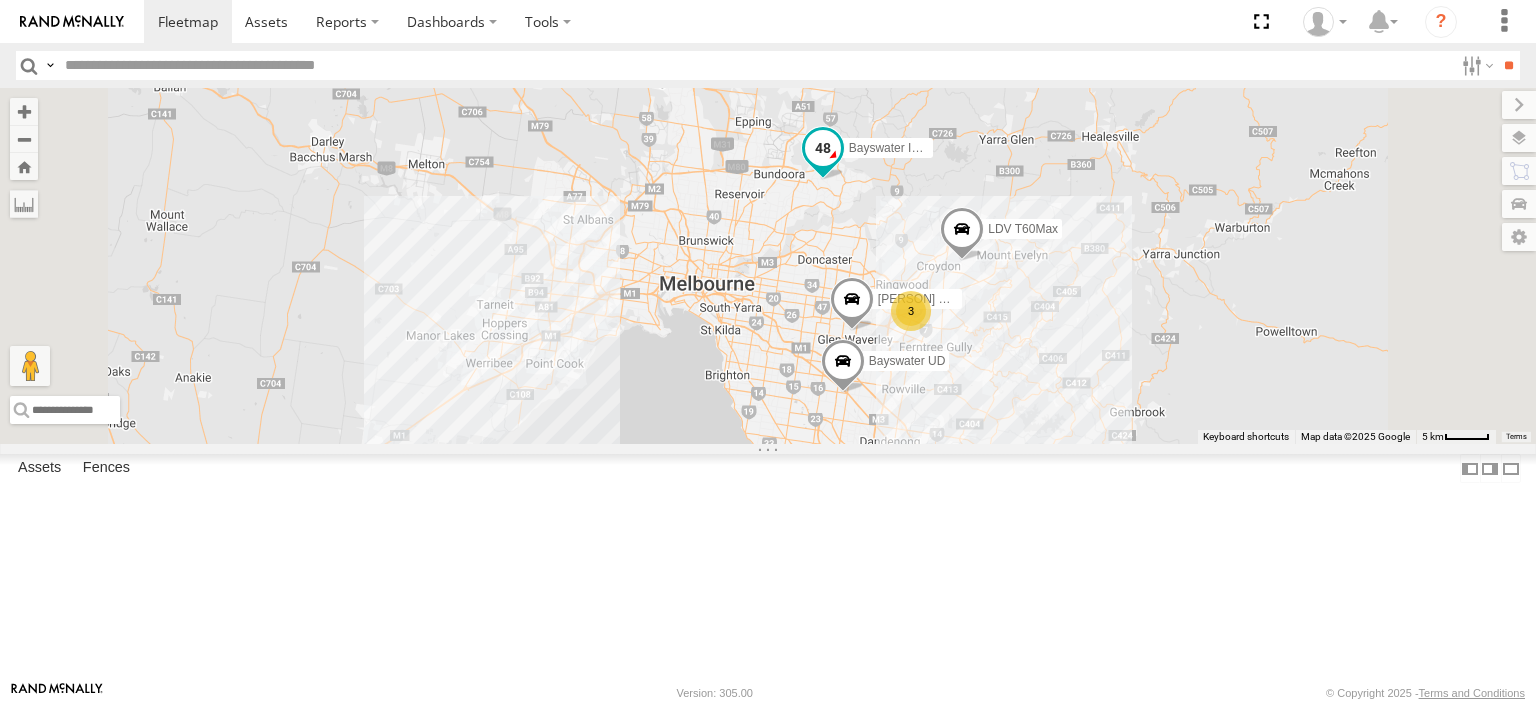 click at bounding box center (823, 148) 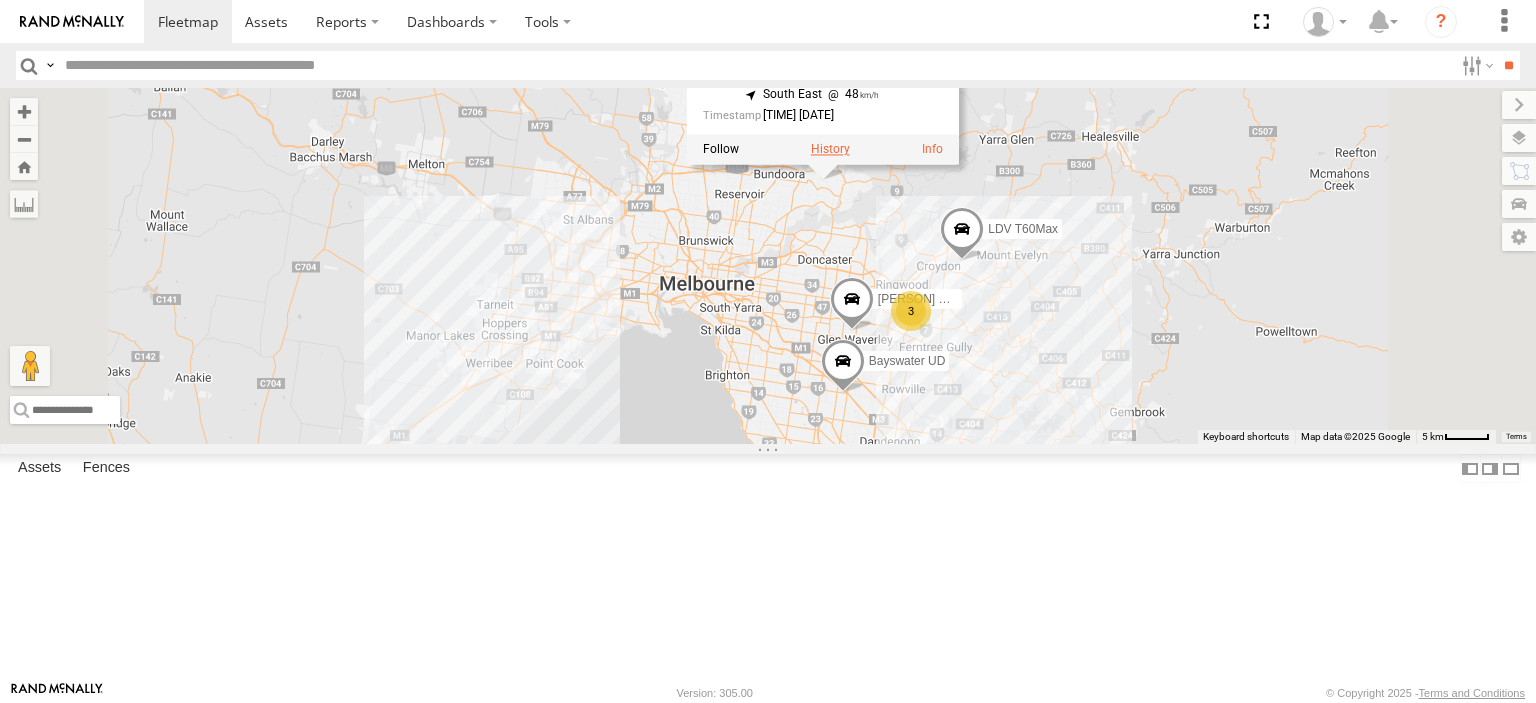 click at bounding box center [830, 150] 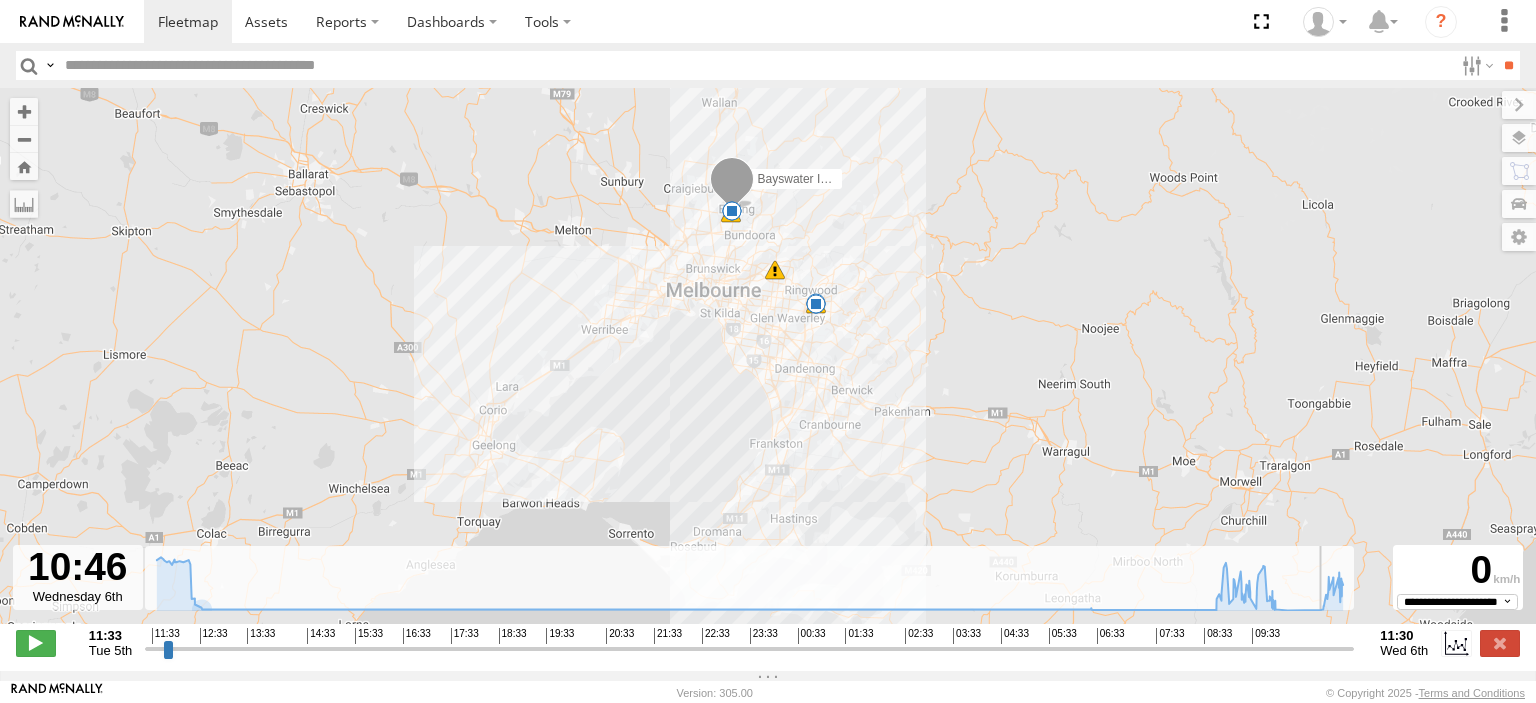 drag, startPoint x: 152, startPoint y: 659, endPoint x: 1312, endPoint y: 646, distance: 1160.0729 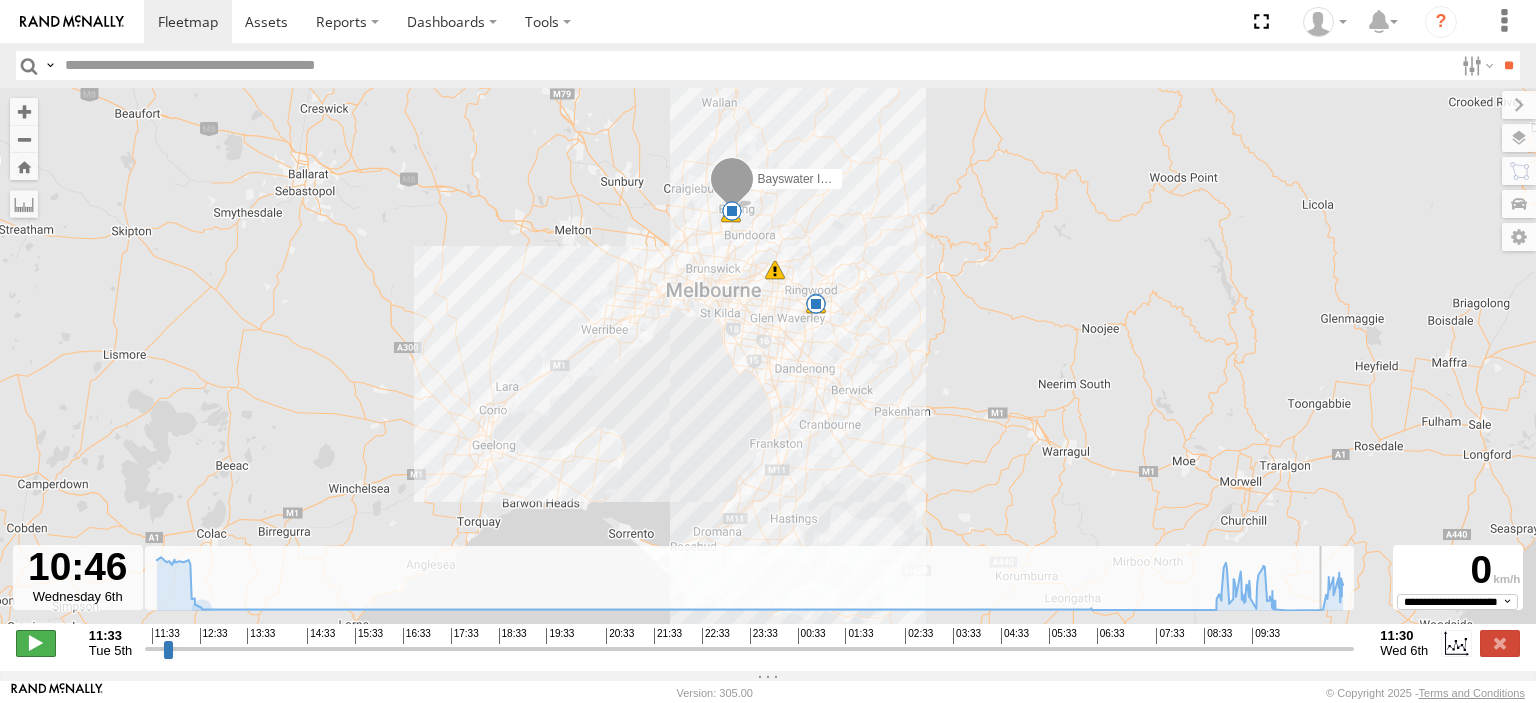 click at bounding box center (36, 643) 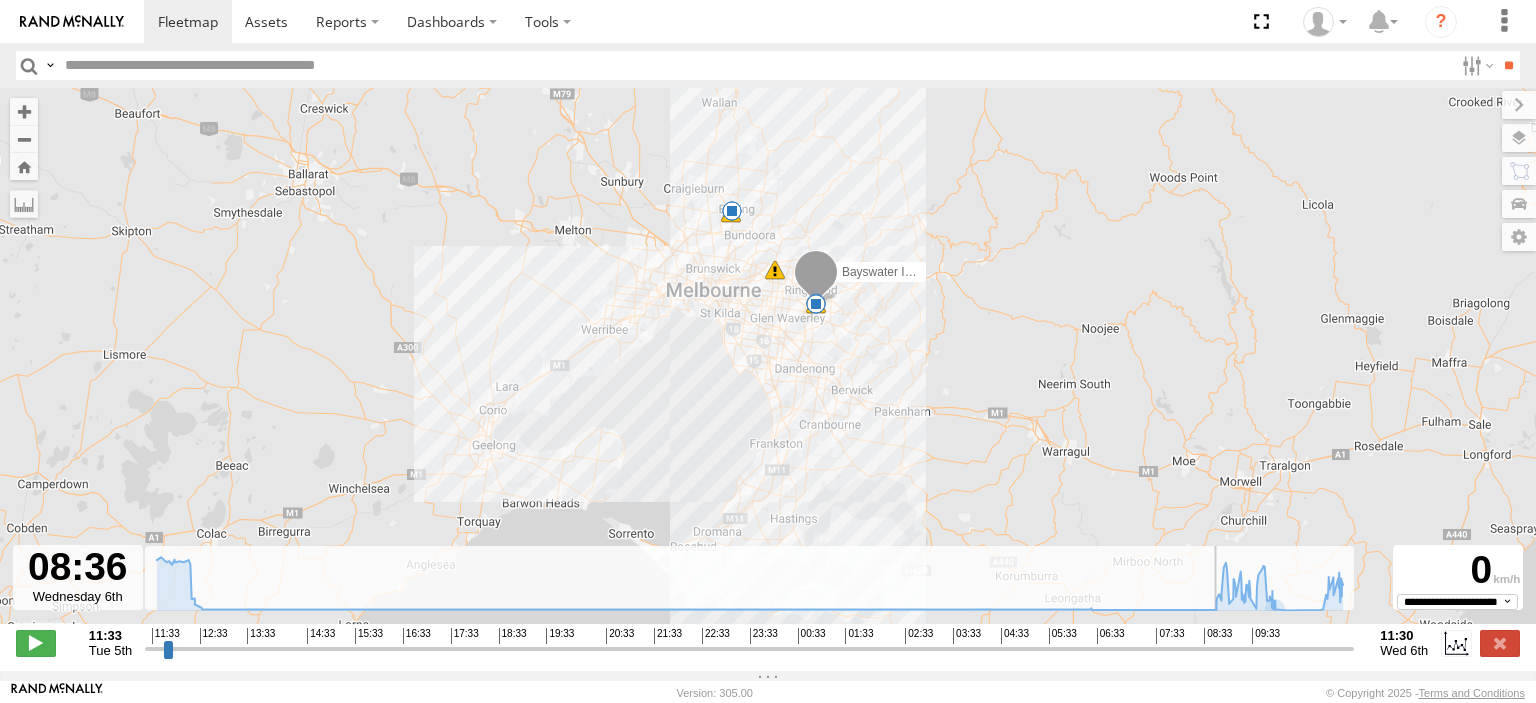 drag, startPoint x: 1348, startPoint y: 665, endPoint x: 1203, endPoint y: 656, distance: 145.27904 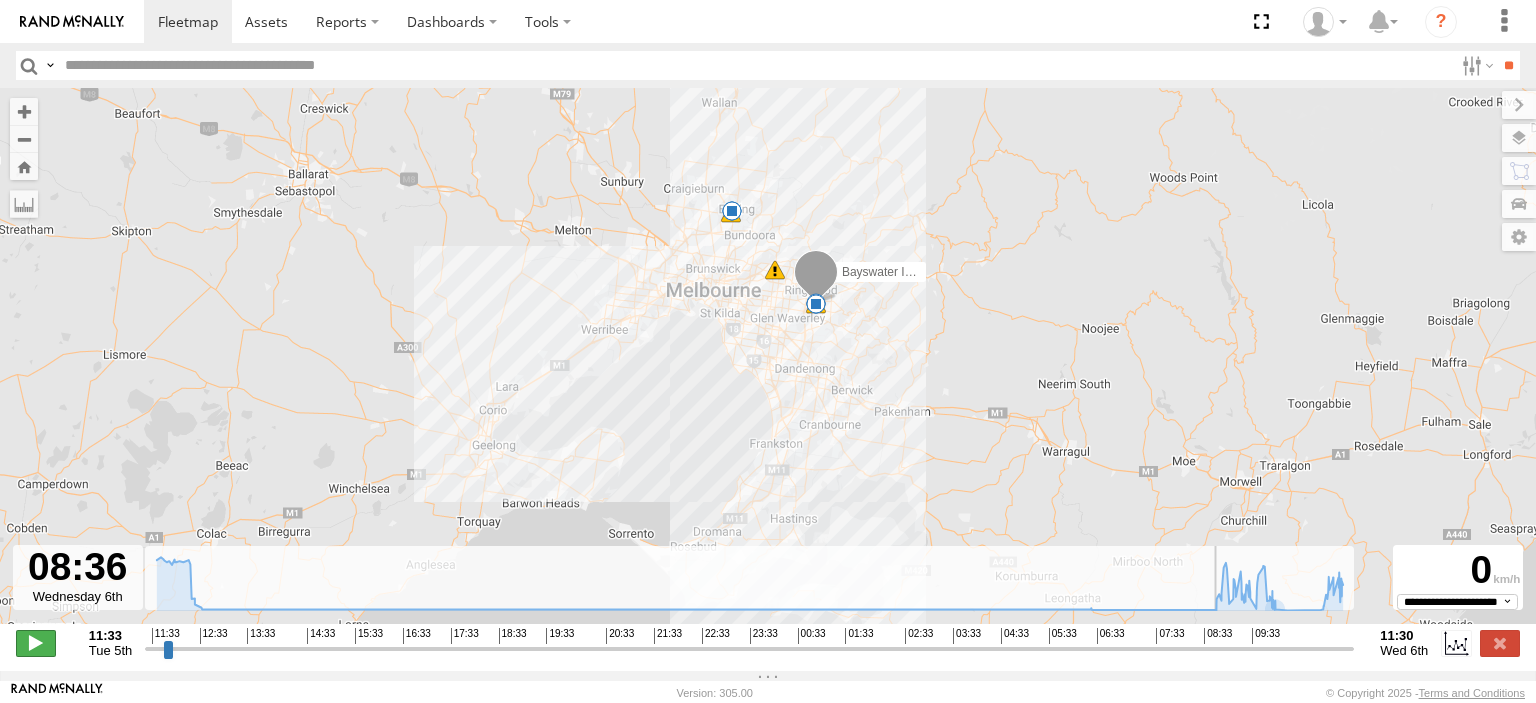 click at bounding box center (36, 643) 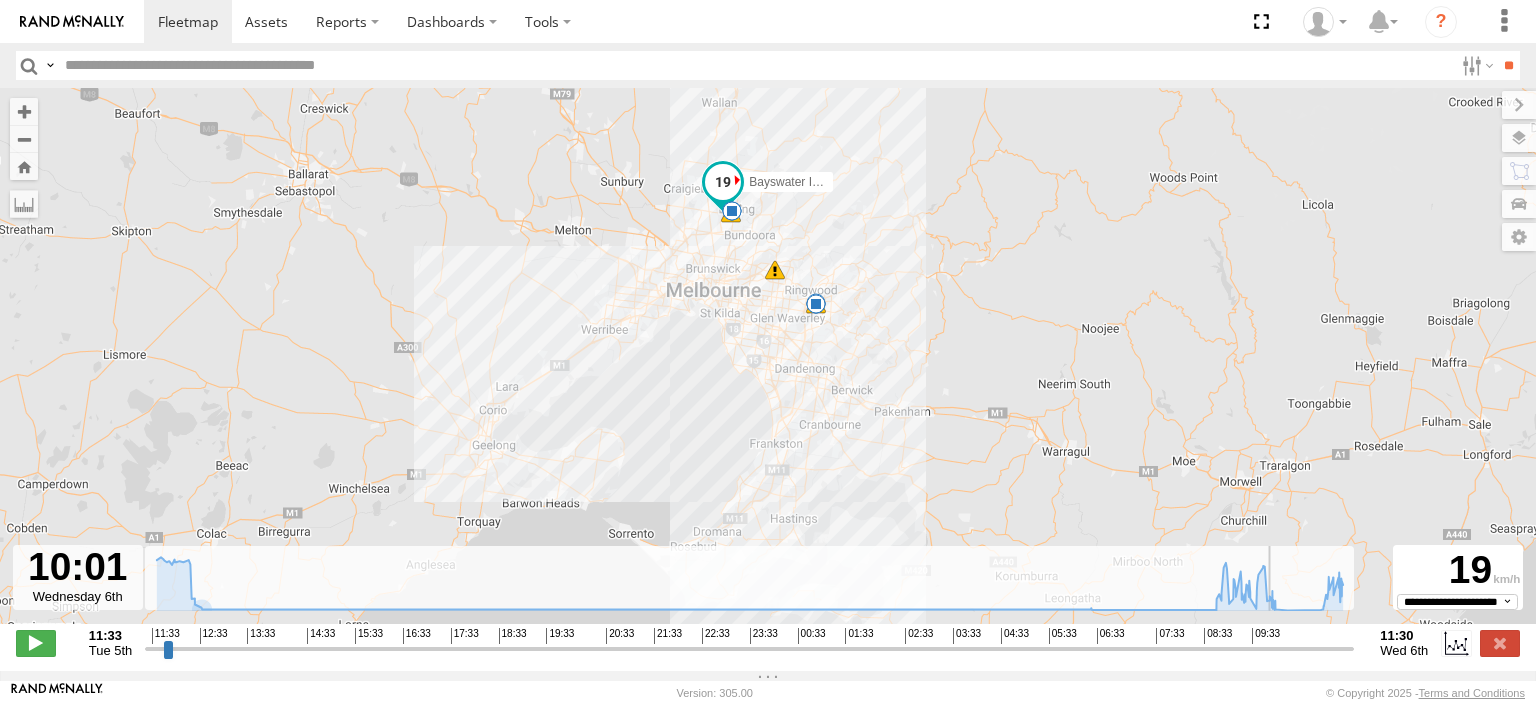 drag, startPoint x: 1251, startPoint y: 662, endPoint x: 1273, endPoint y: 661, distance: 22.022715 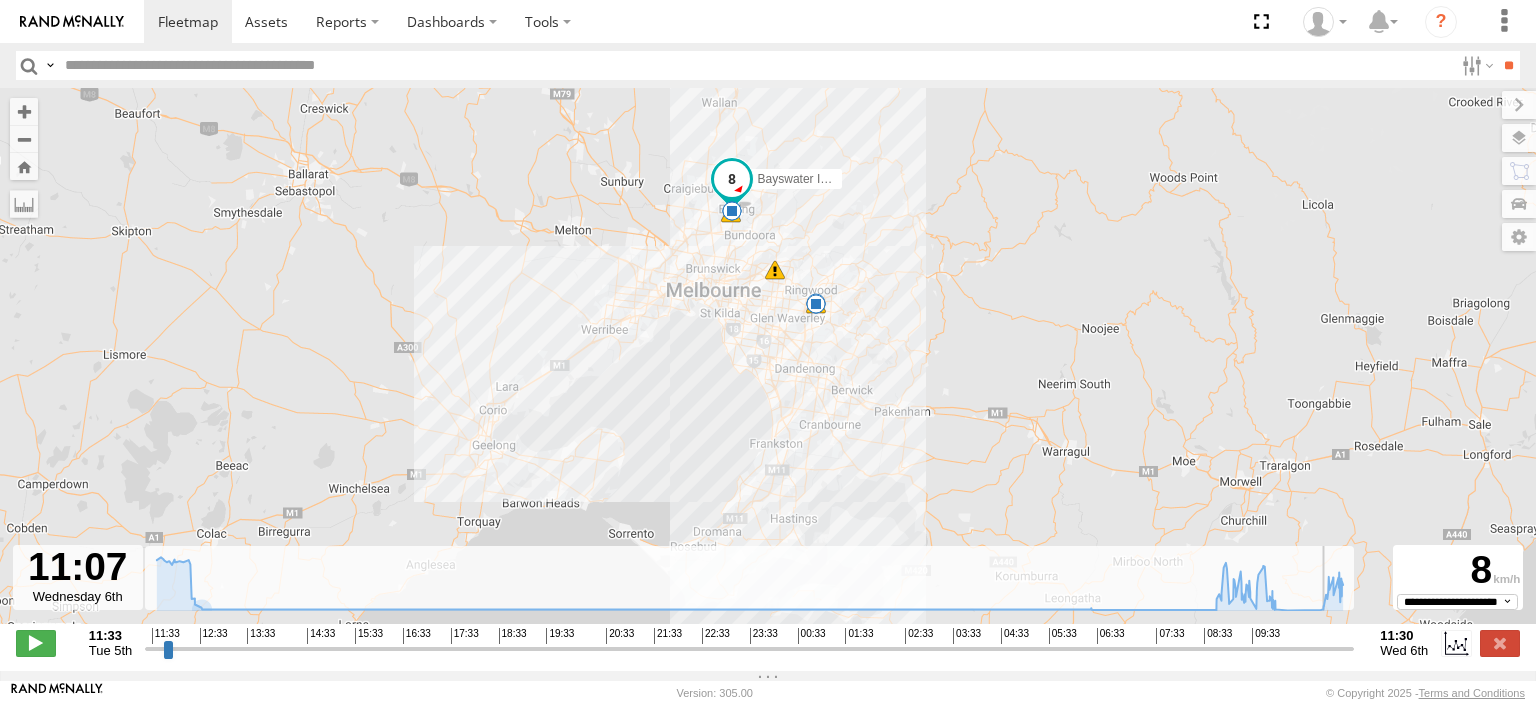 drag, startPoint x: 1292, startPoint y: 661, endPoint x: 1328, endPoint y: 655, distance: 36.496574 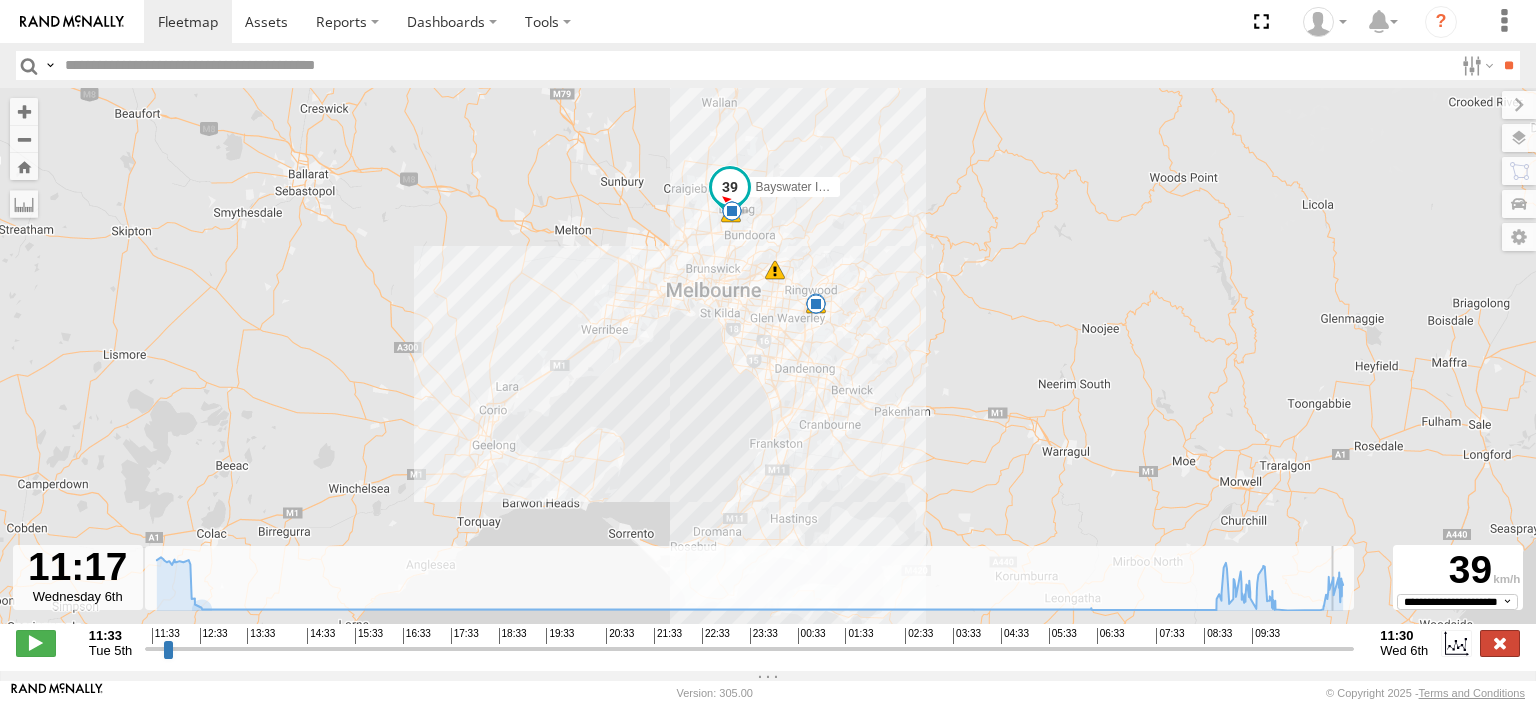 click at bounding box center (1500, 643) 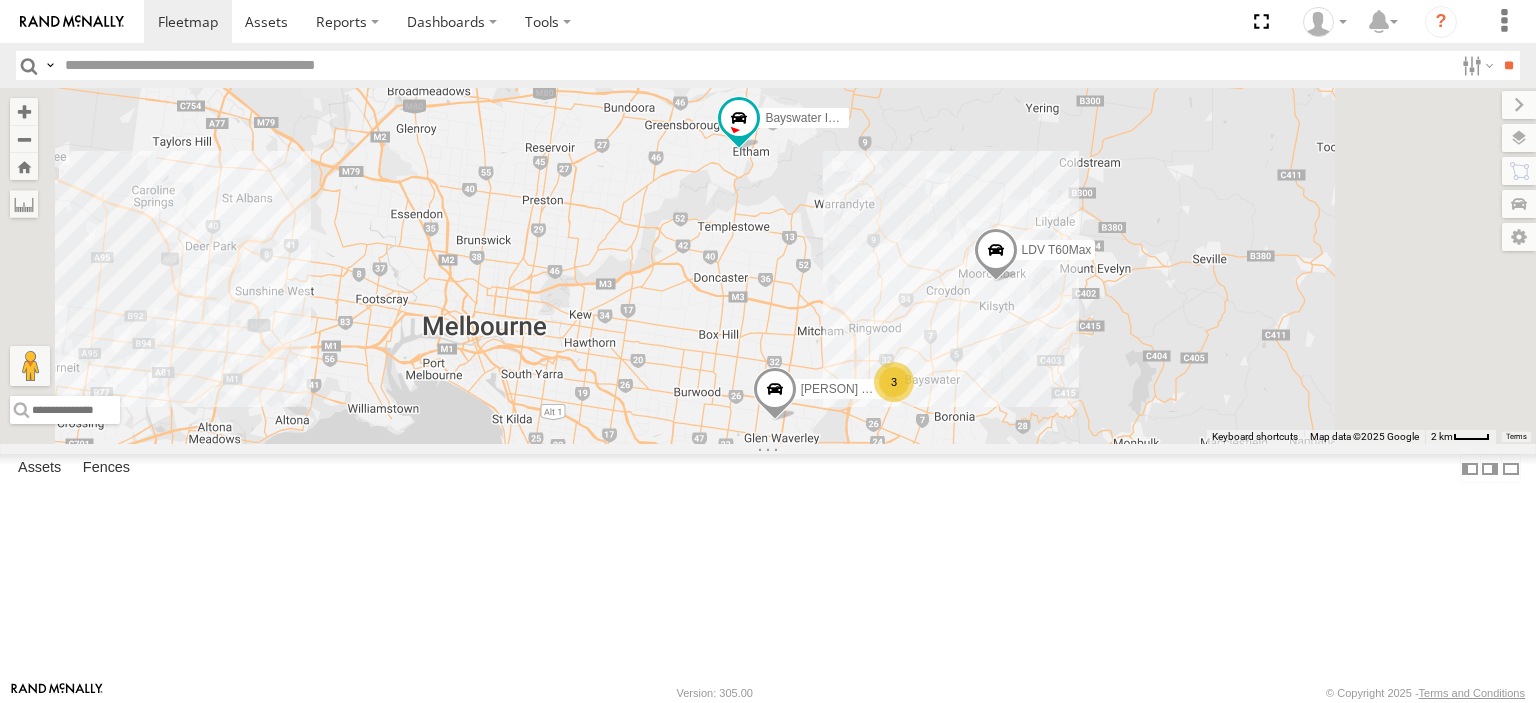 drag, startPoint x: 1057, startPoint y: 284, endPoint x: 1103, endPoint y: 454, distance: 176.1136 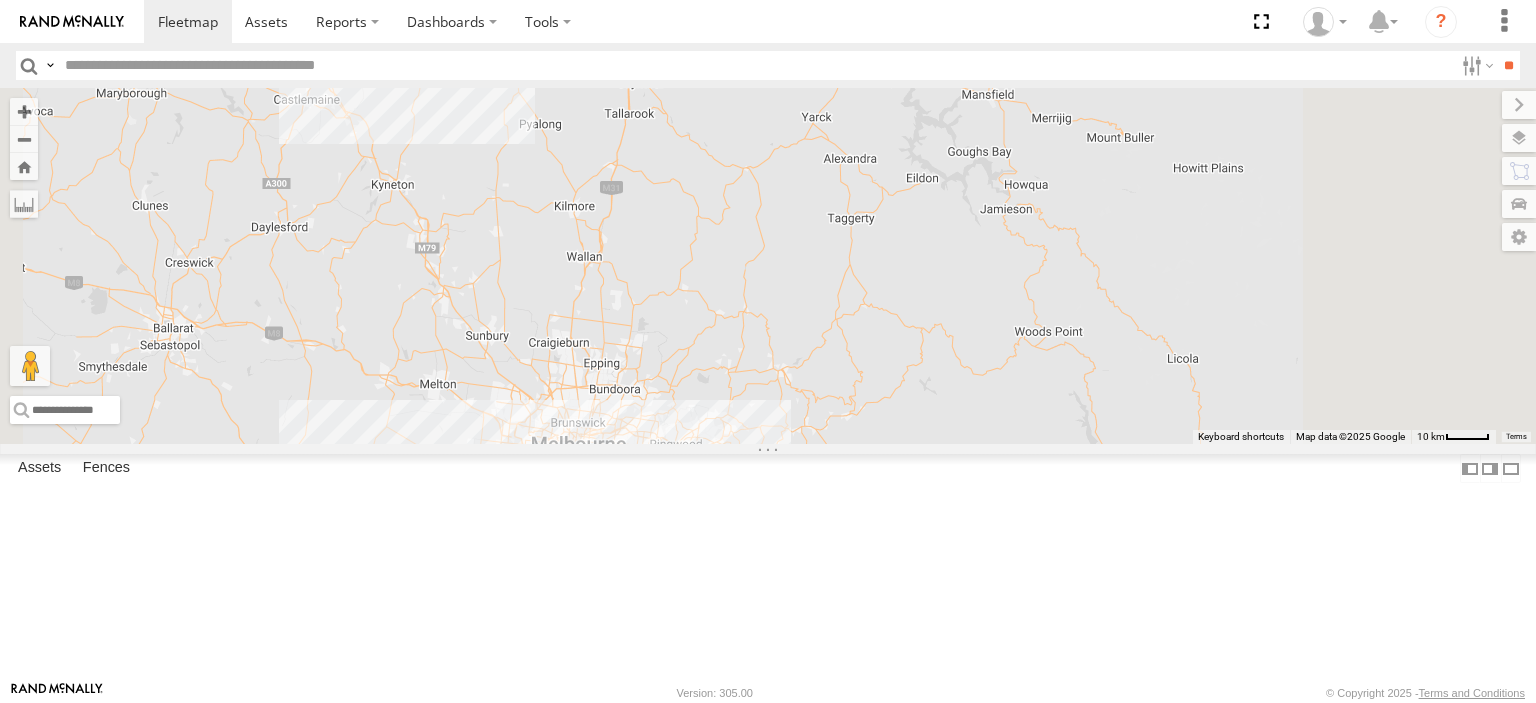 drag, startPoint x: 1139, startPoint y: 589, endPoint x: 1100, endPoint y: 409, distance: 184.17654 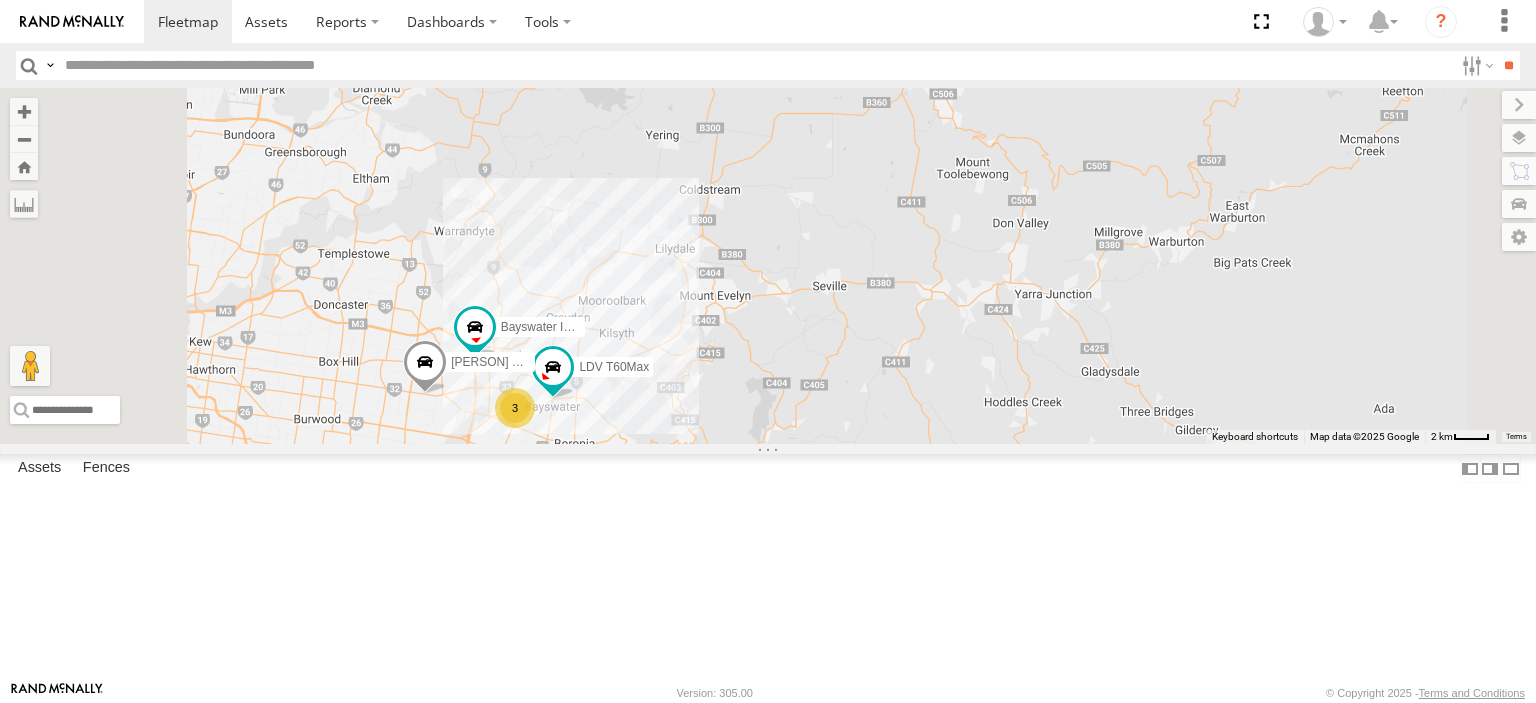 drag, startPoint x: 833, startPoint y: 517, endPoint x: 1141, endPoint y: 395, distance: 331.28235 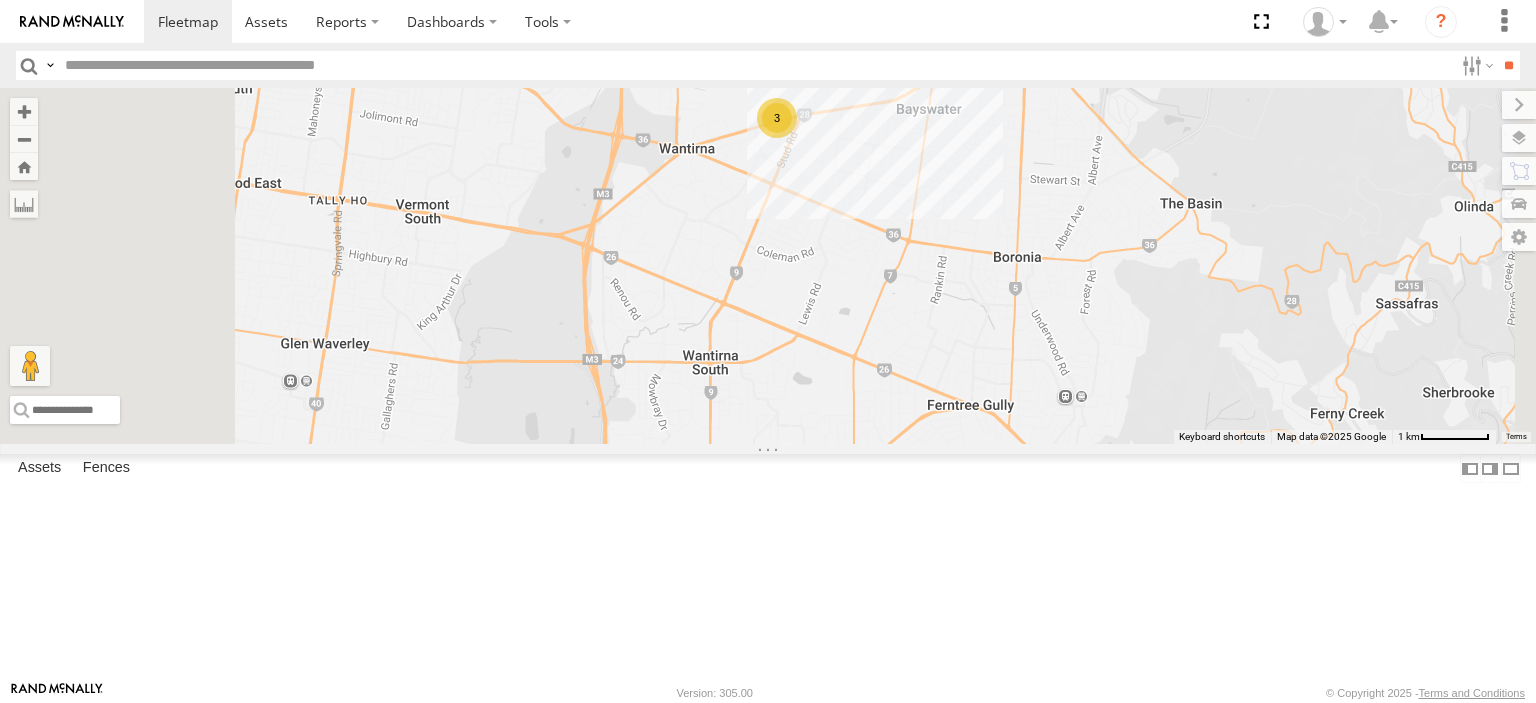 drag, startPoint x: 992, startPoint y: 314, endPoint x: 982, endPoint y: 523, distance: 209.2391 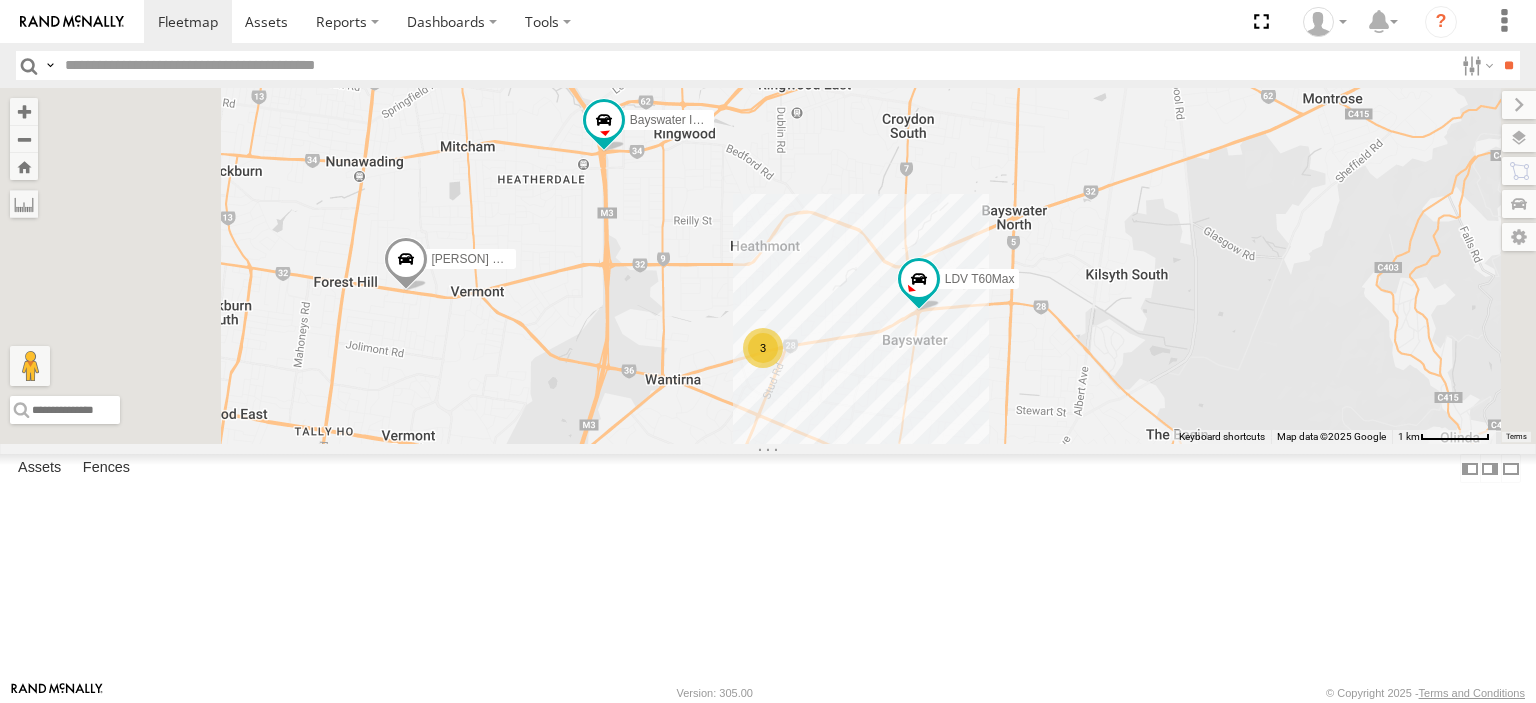 drag, startPoint x: 967, startPoint y: 350, endPoint x: 968, endPoint y: 446, distance: 96.00521 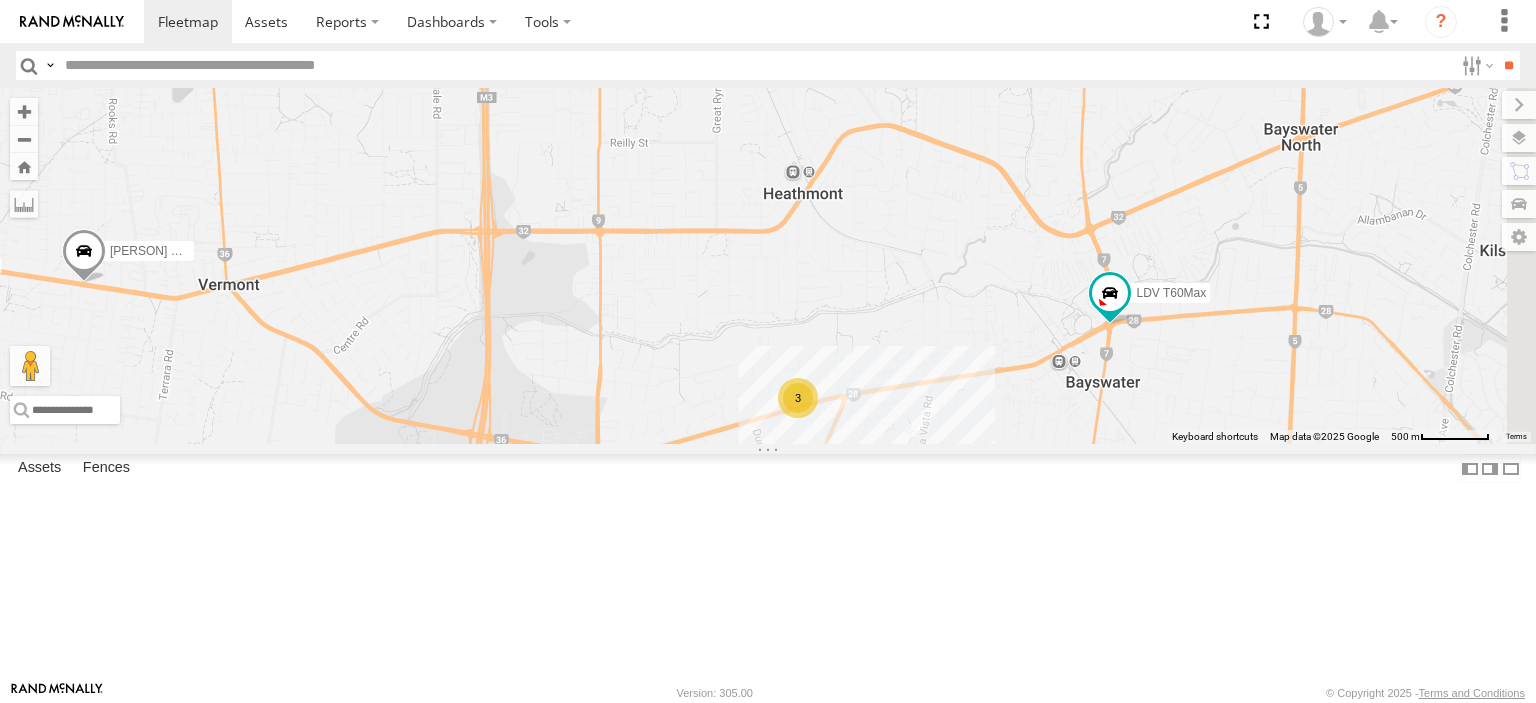 drag, startPoint x: 1224, startPoint y: 511, endPoint x: 1196, endPoint y: 418, distance: 97.123634 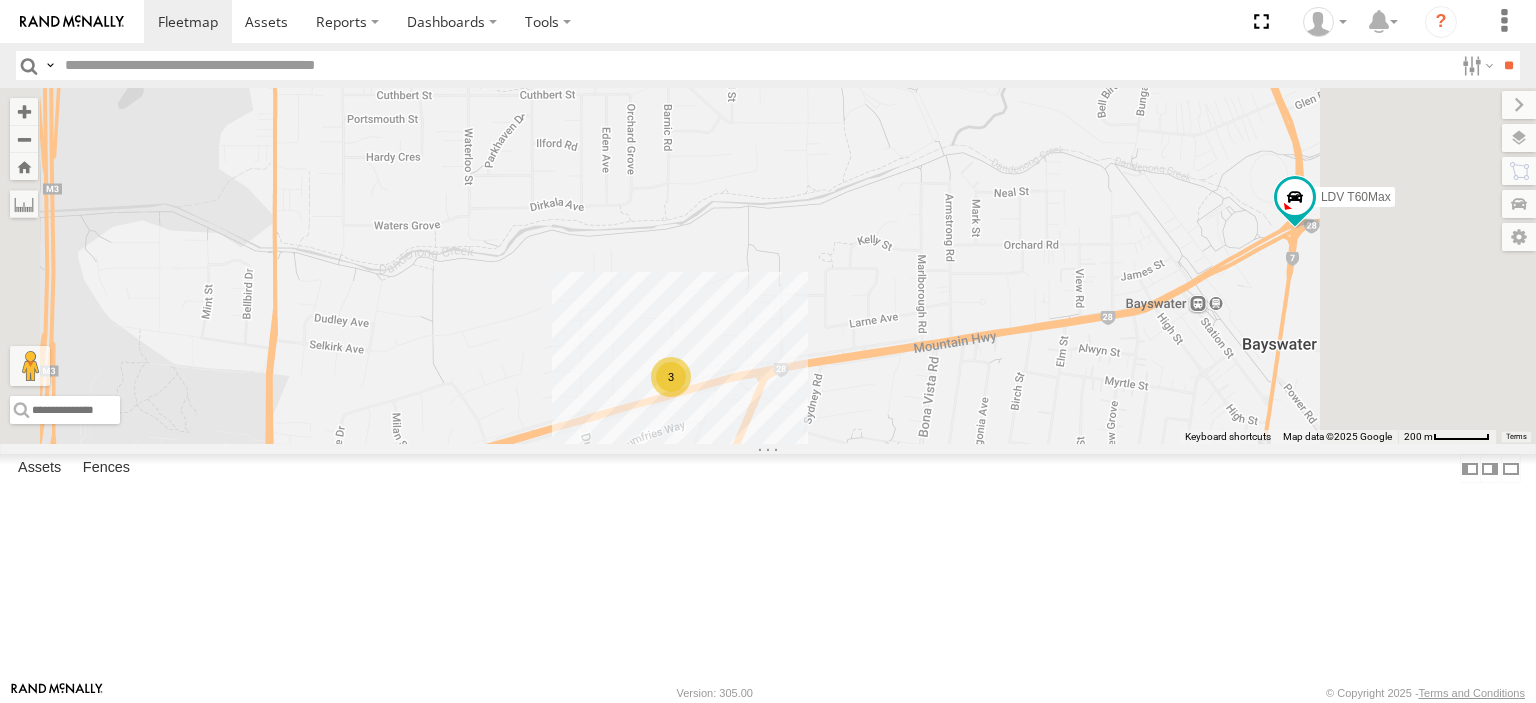 drag, startPoint x: 1181, startPoint y: 487, endPoint x: 904, endPoint y: 478, distance: 277.14618 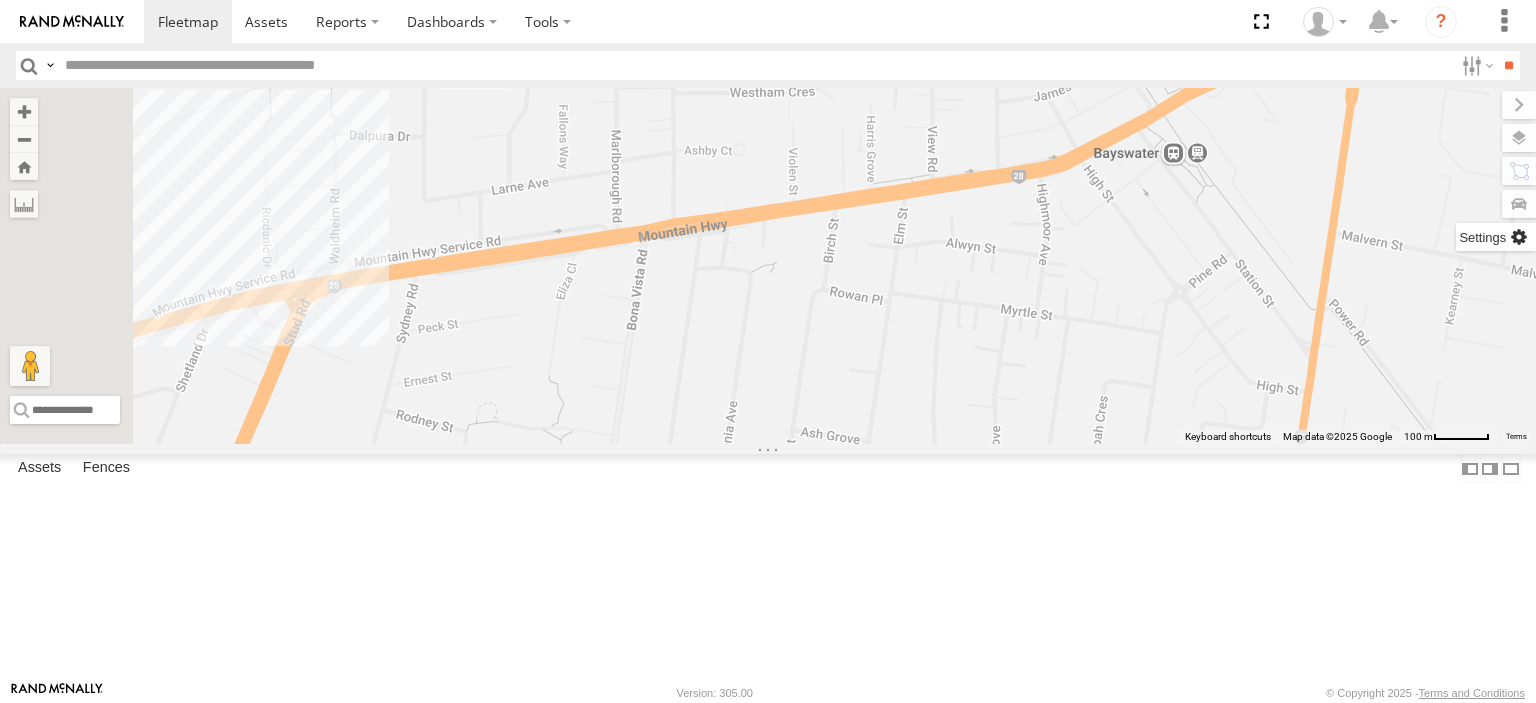 drag, startPoint x: 1264, startPoint y: 370, endPoint x: 1535, endPoint y: 231, distance: 304.56854 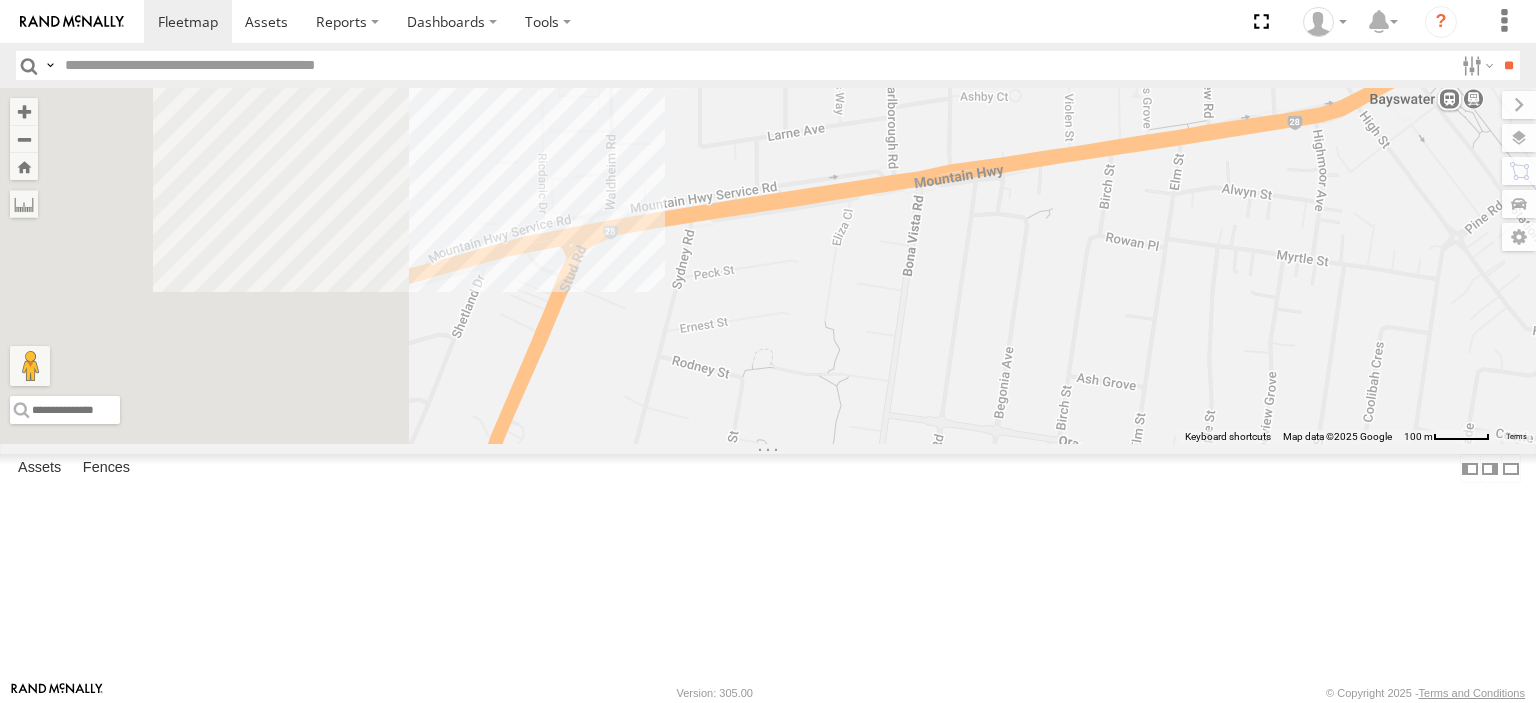 drag, startPoint x: 817, startPoint y: 255, endPoint x: 1160, endPoint y: 247, distance: 343.0933 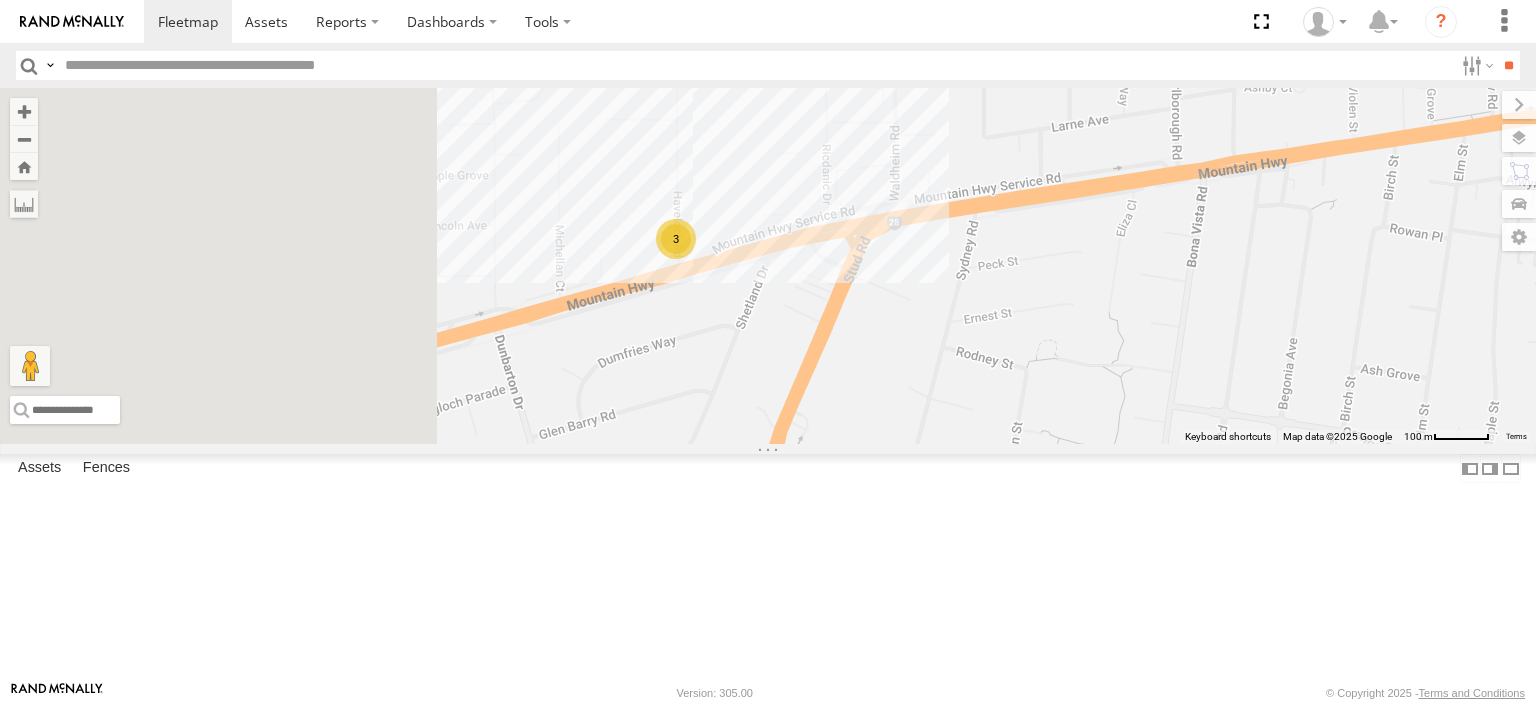 drag, startPoint x: 907, startPoint y: 304, endPoint x: 1136, endPoint y: 296, distance: 229.1397 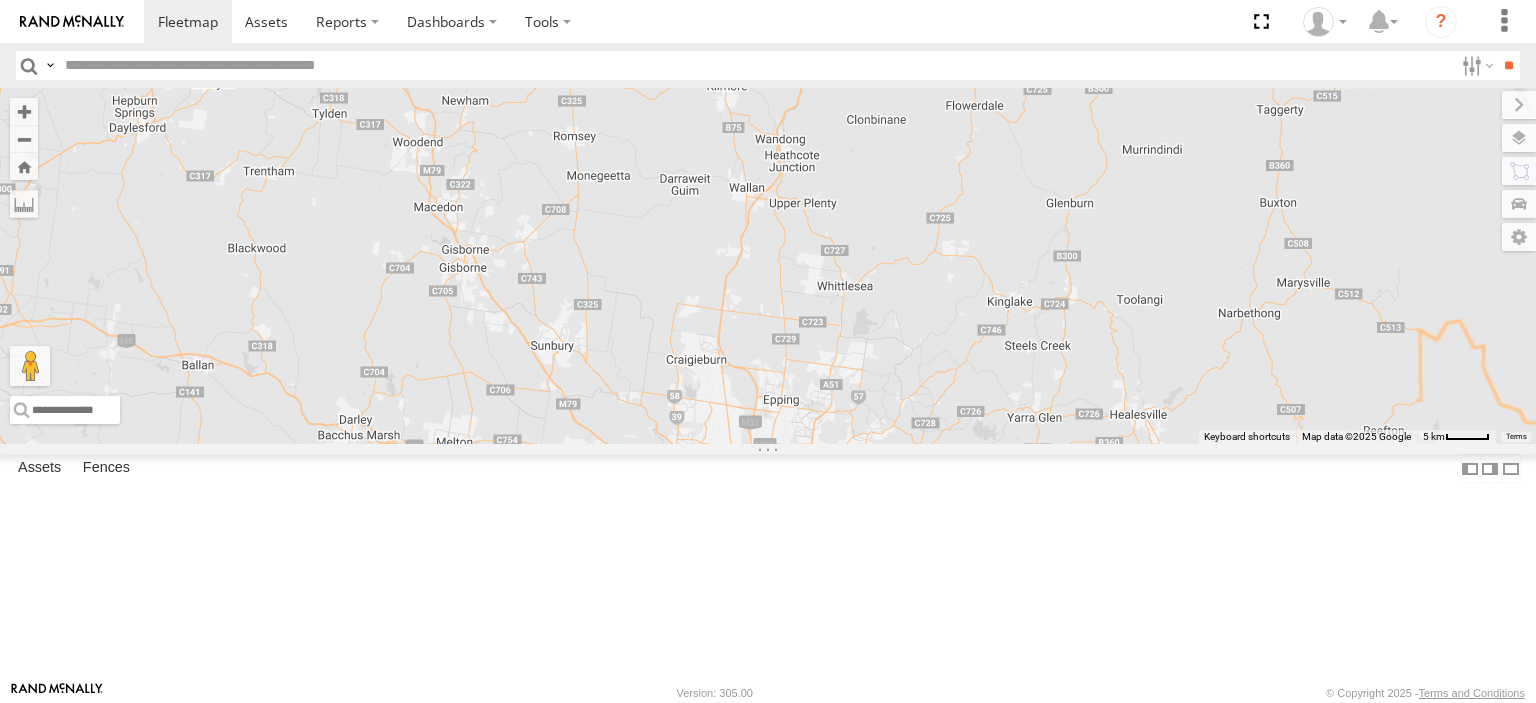 drag, startPoint x: 1217, startPoint y: 531, endPoint x: 834, endPoint y: 3, distance: 652.2829 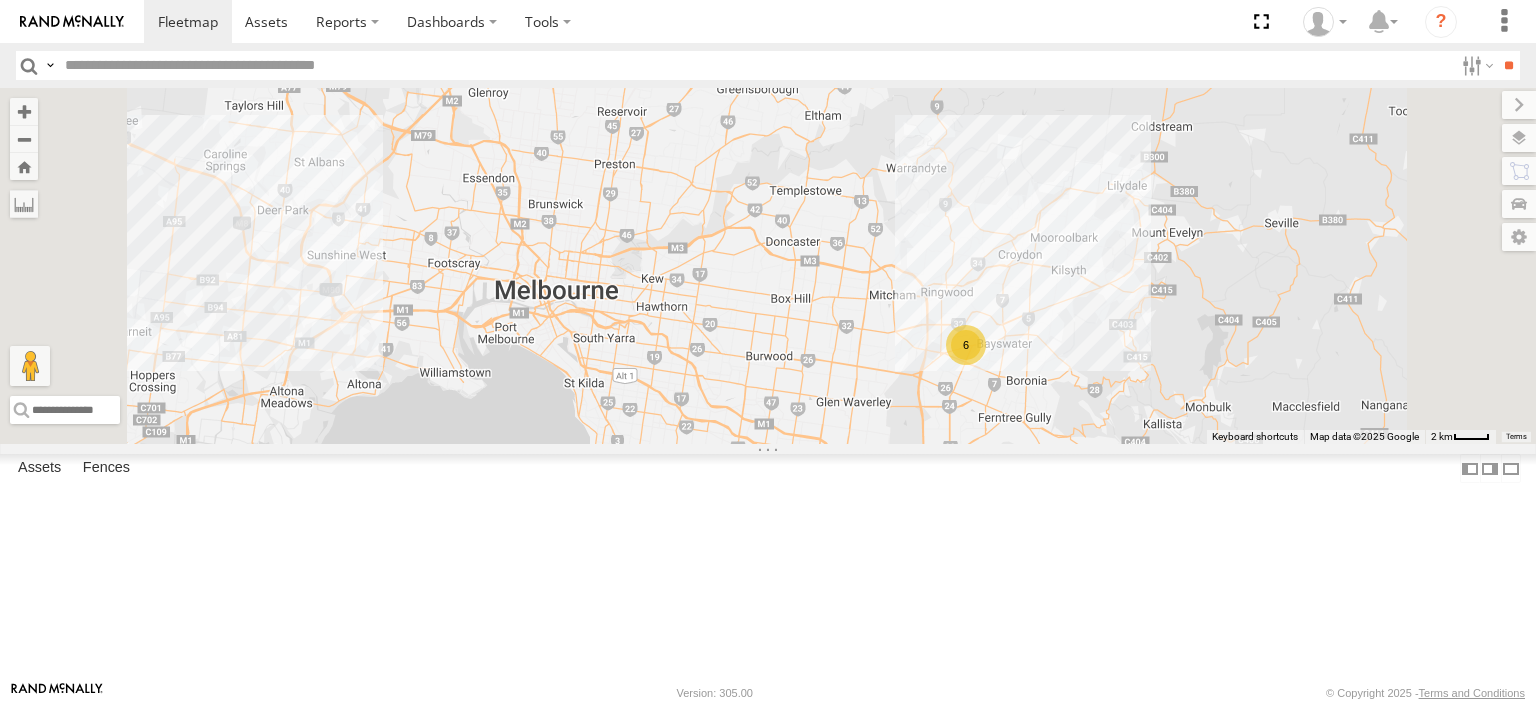 drag, startPoint x: 1079, startPoint y: 467, endPoint x: 1011, endPoint y: 225, distance: 251.37224 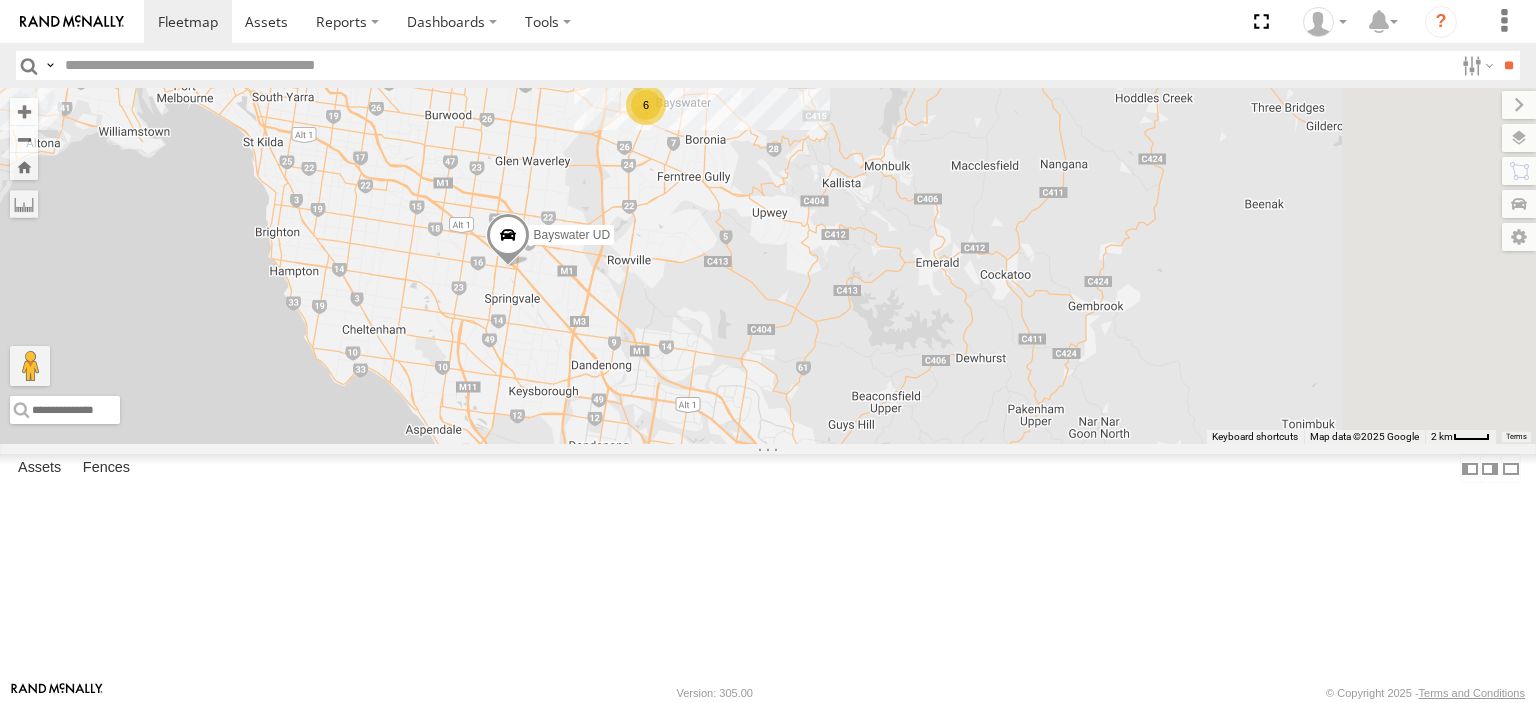 drag, startPoint x: 961, startPoint y: 215, endPoint x: 836, endPoint y: 507, distance: 317.63028 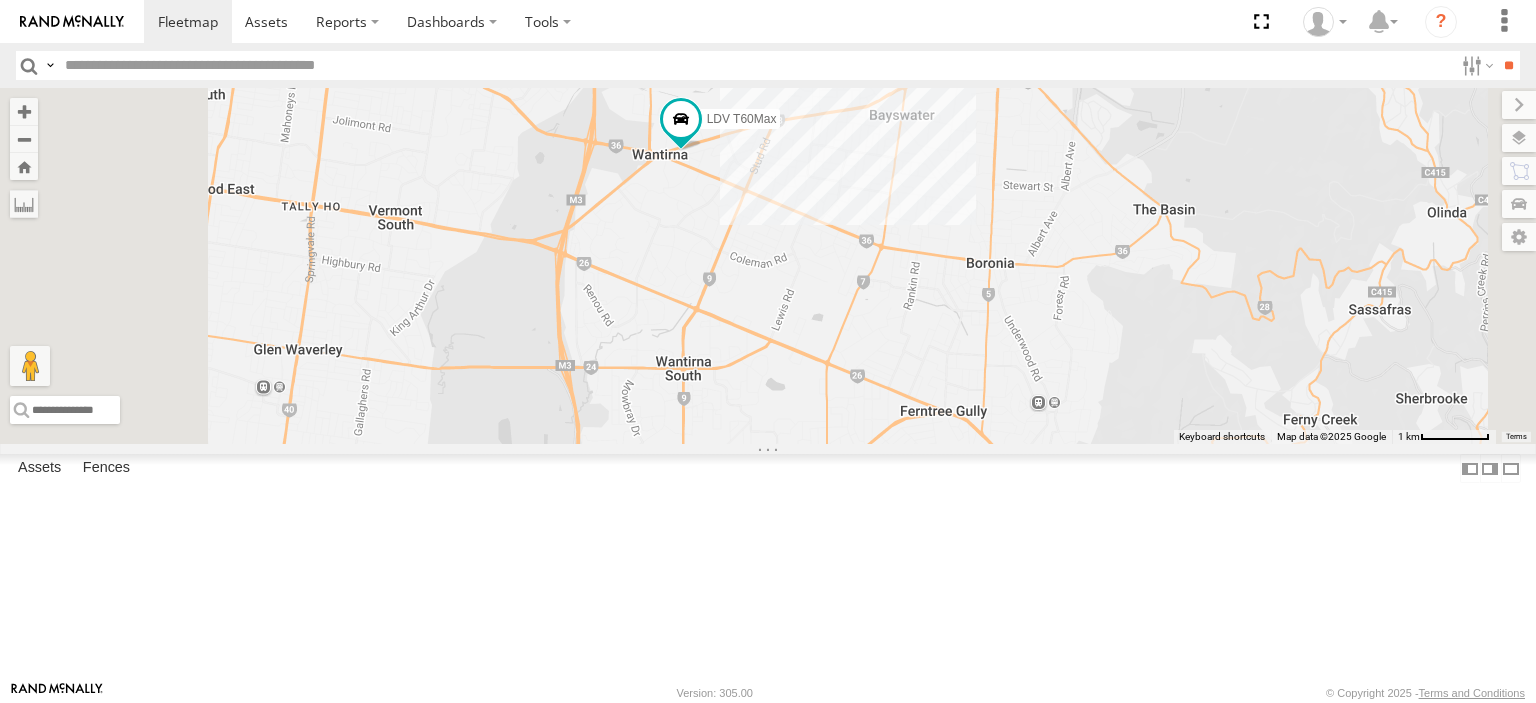 drag, startPoint x: 862, startPoint y: 245, endPoint x: 848, endPoint y: 590, distance: 345.28394 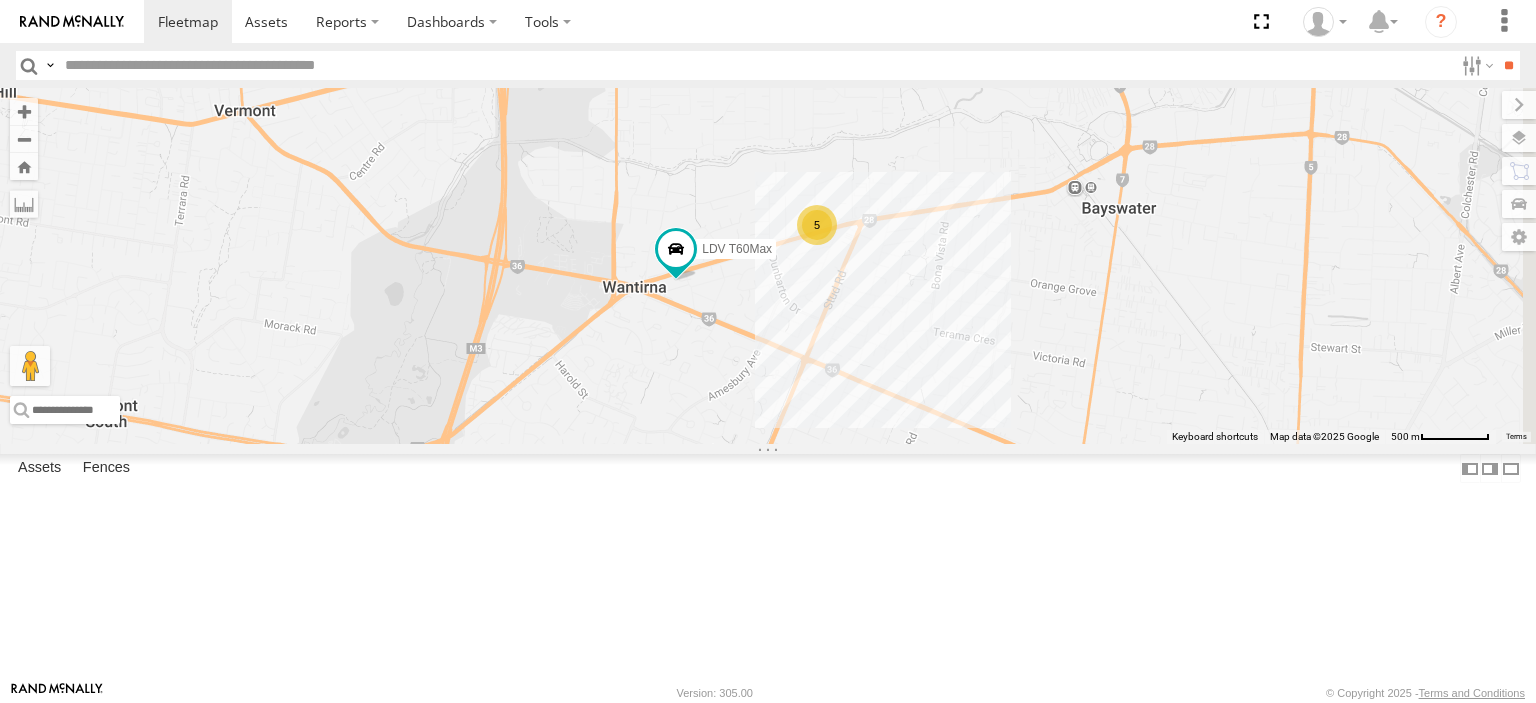 drag, startPoint x: 1054, startPoint y: 243, endPoint x: 963, endPoint y: 494, distance: 266.98688 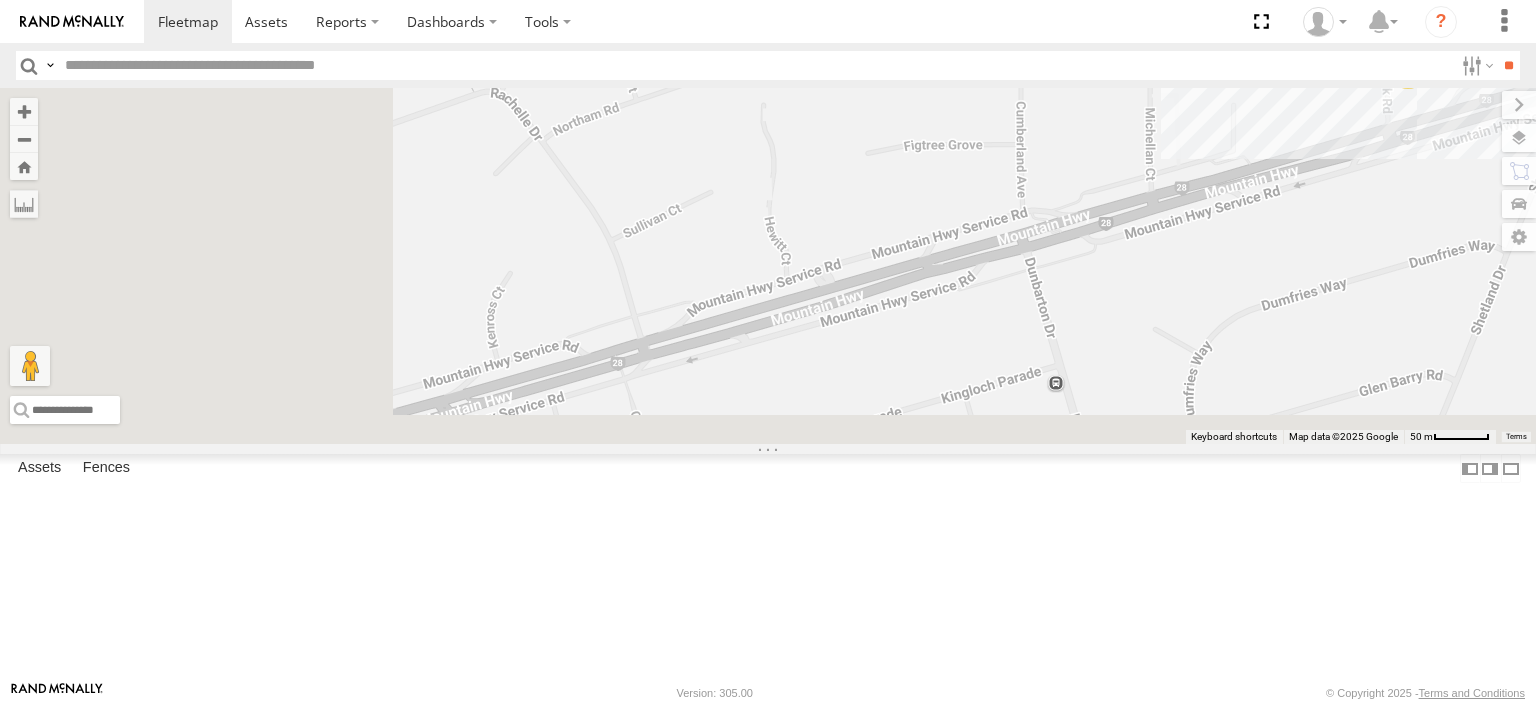 drag, startPoint x: 936, startPoint y: 523, endPoint x: 1228, endPoint y: 147, distance: 476.06723 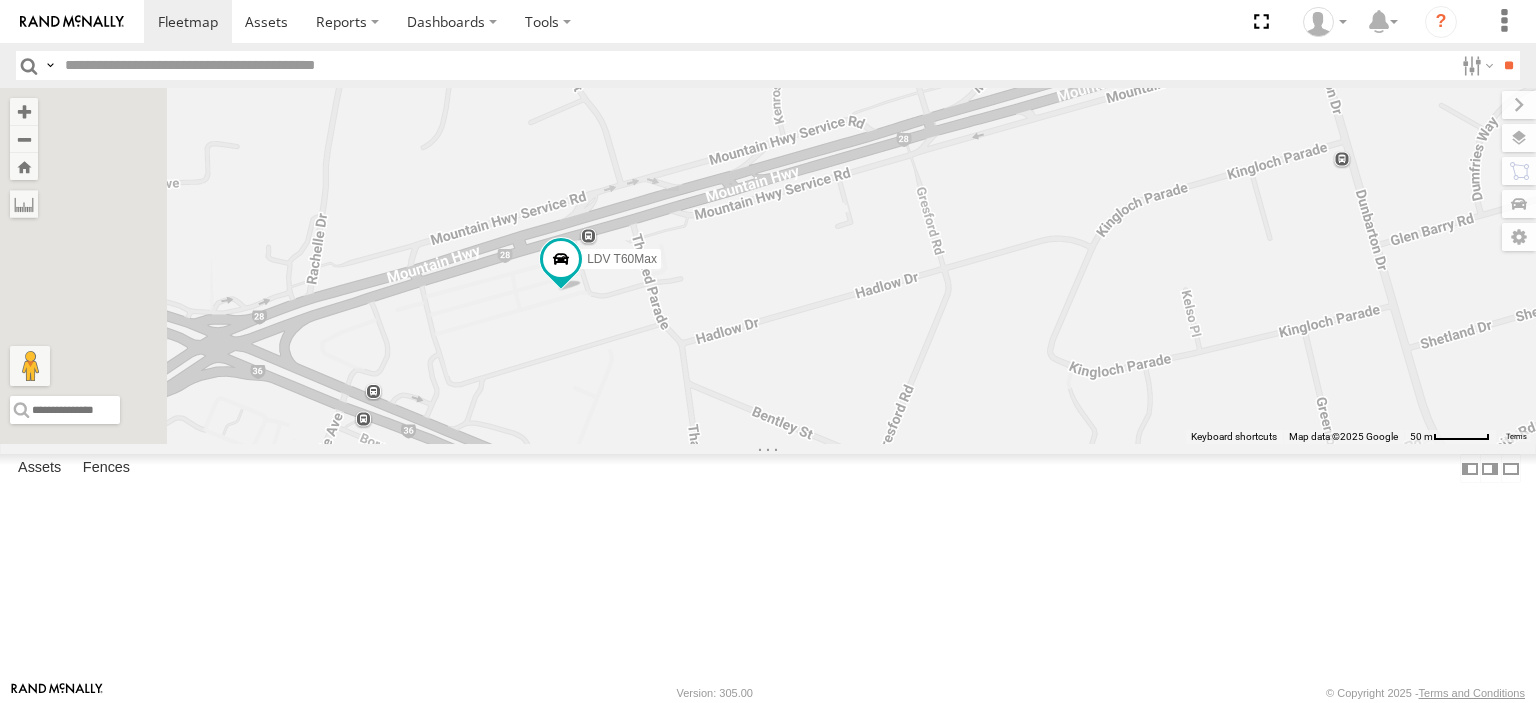 drag, startPoint x: 840, startPoint y: 401, endPoint x: 1008, endPoint y: 318, distance: 187.38463 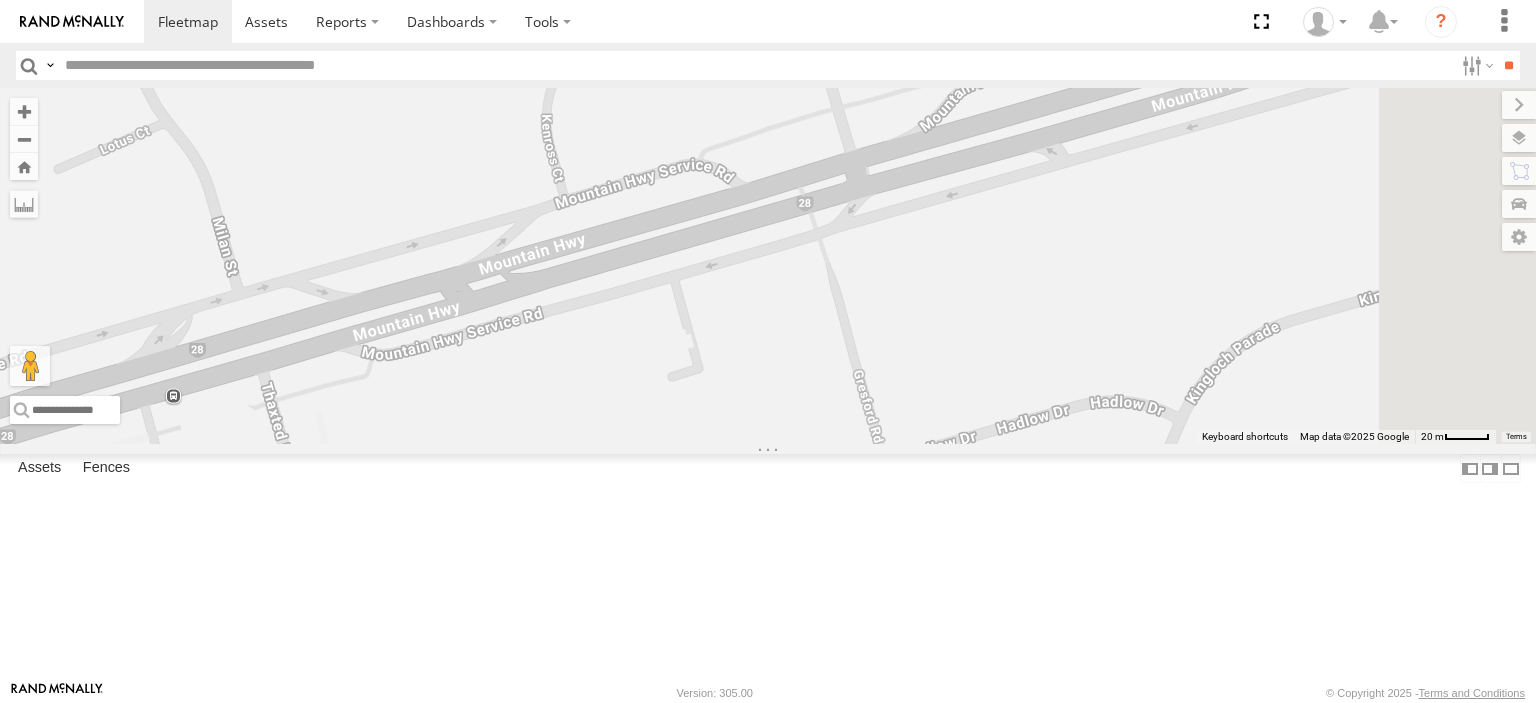 drag, startPoint x: 1199, startPoint y: 318, endPoint x: 960, endPoint y: 493, distance: 296.2195 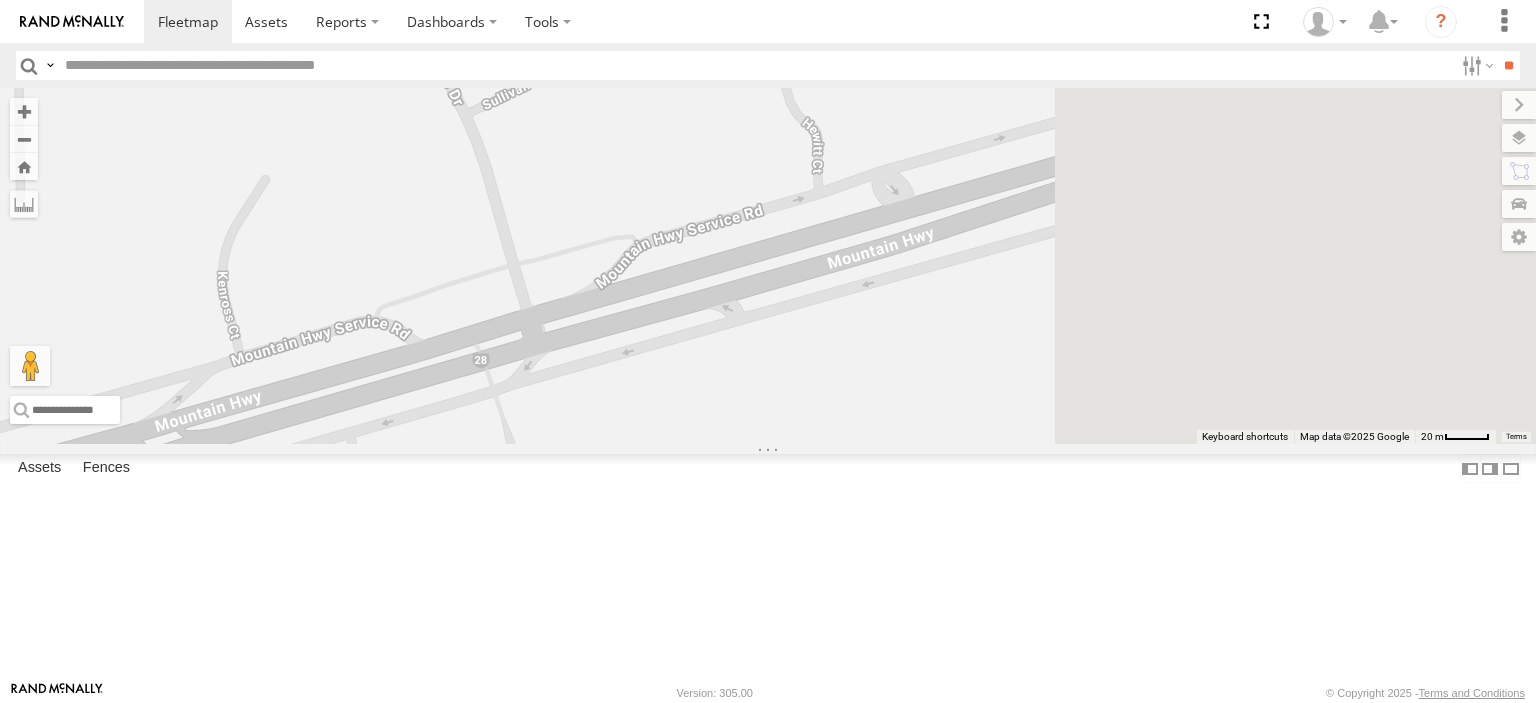 drag, startPoint x: 981, startPoint y: 447, endPoint x: 916, endPoint y: 467, distance: 68.007355 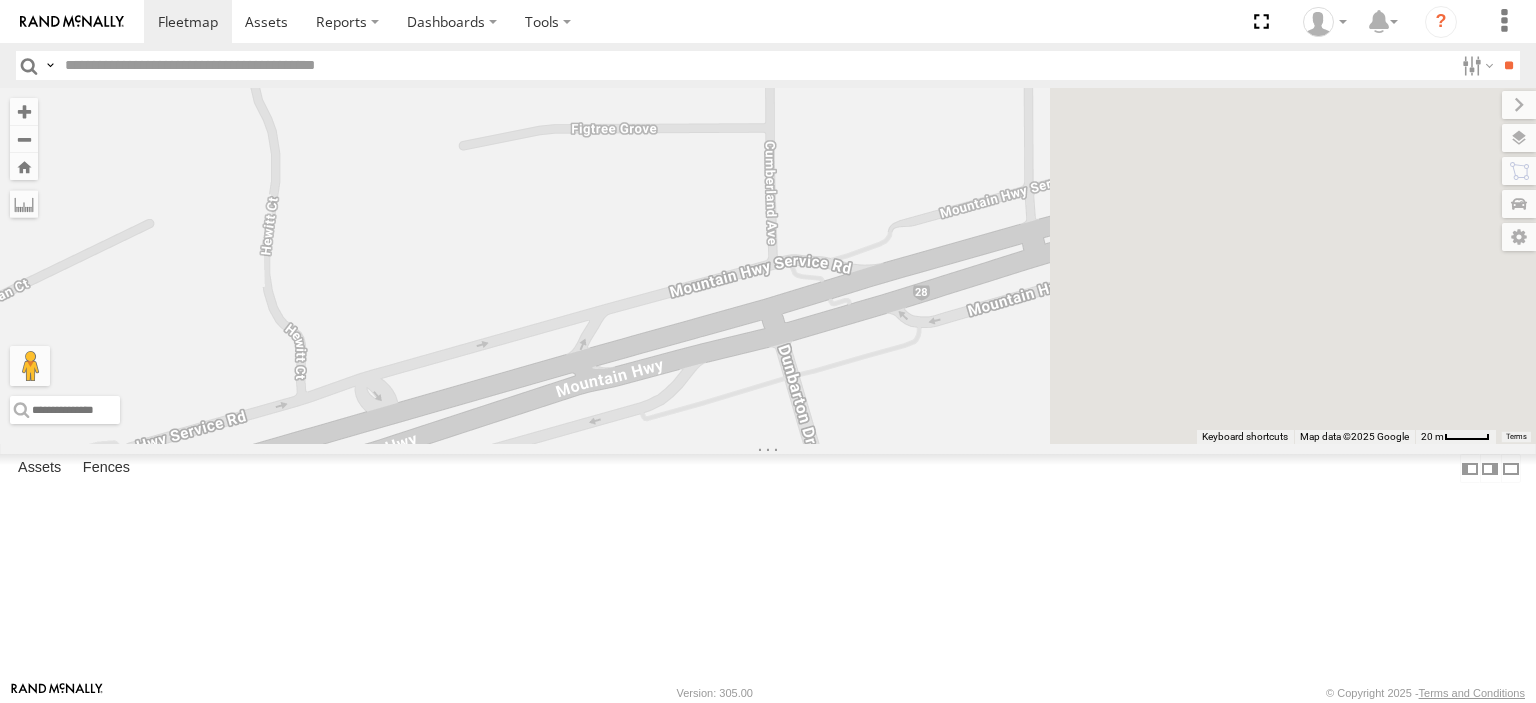 drag, startPoint x: 1136, startPoint y: 383, endPoint x: 735, endPoint y: 571, distance: 442.8826 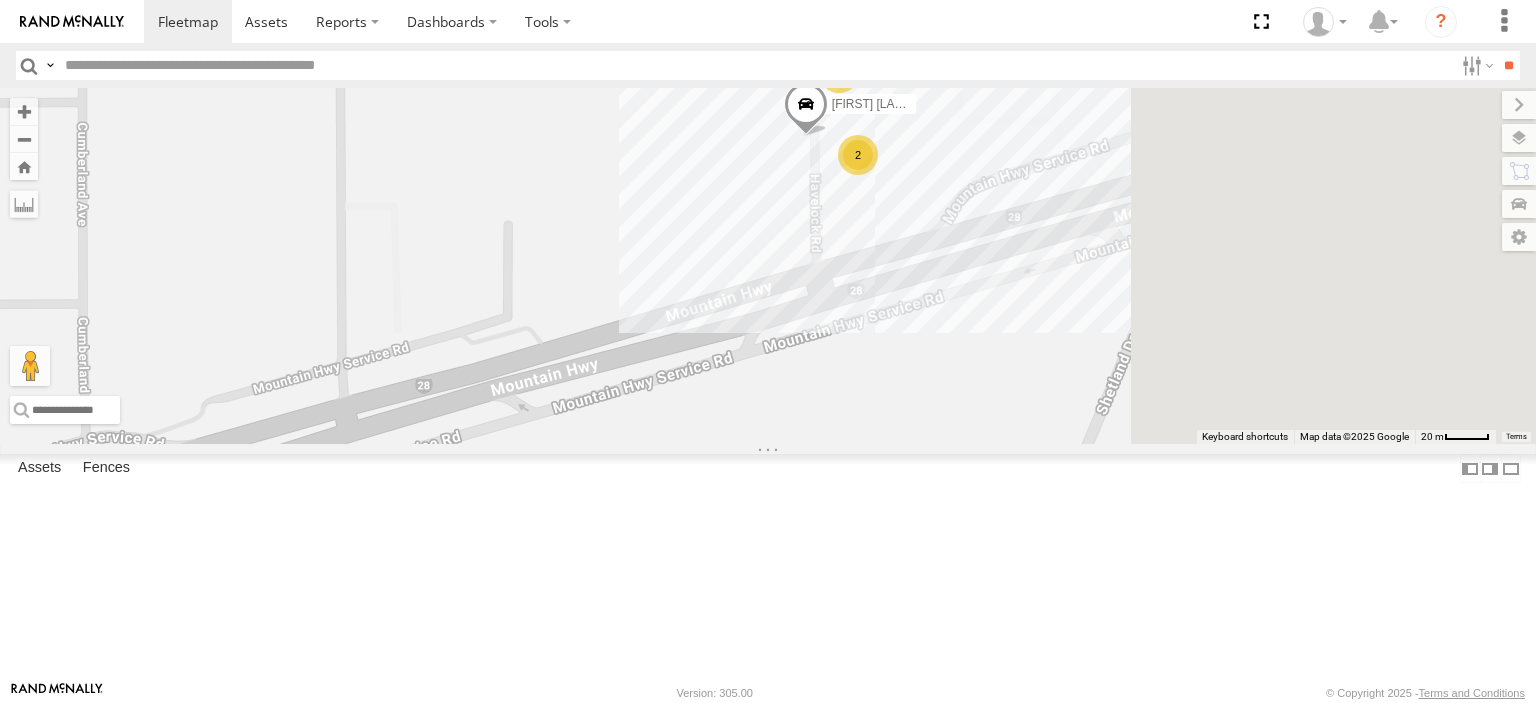 drag, startPoint x: 978, startPoint y: 497, endPoint x: 535, endPoint y: 567, distance: 448.49637 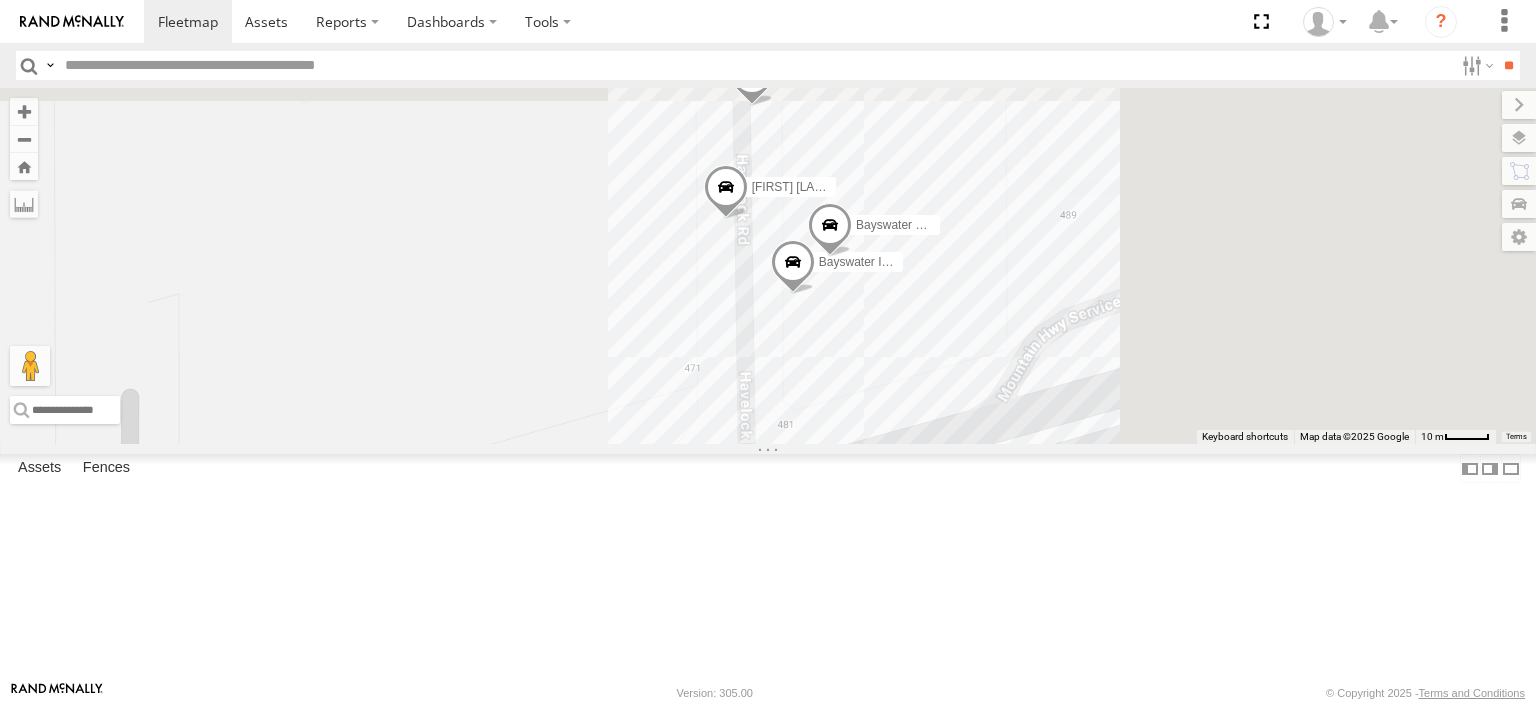 drag, startPoint x: 1139, startPoint y: 281, endPoint x: 779, endPoint y: 517, distance: 430.4602 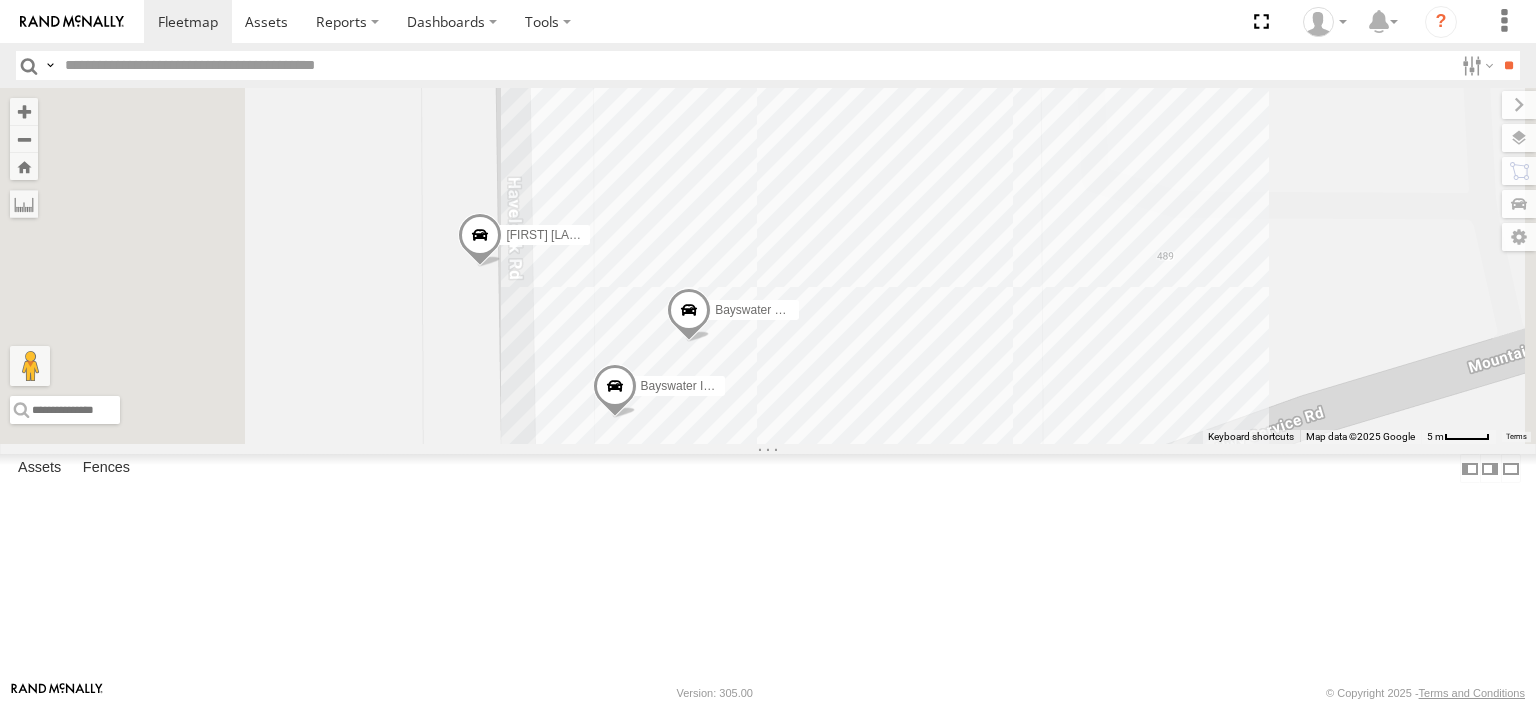 drag, startPoint x: 857, startPoint y: 480, endPoint x: 1021, endPoint y: 263, distance: 272.00183 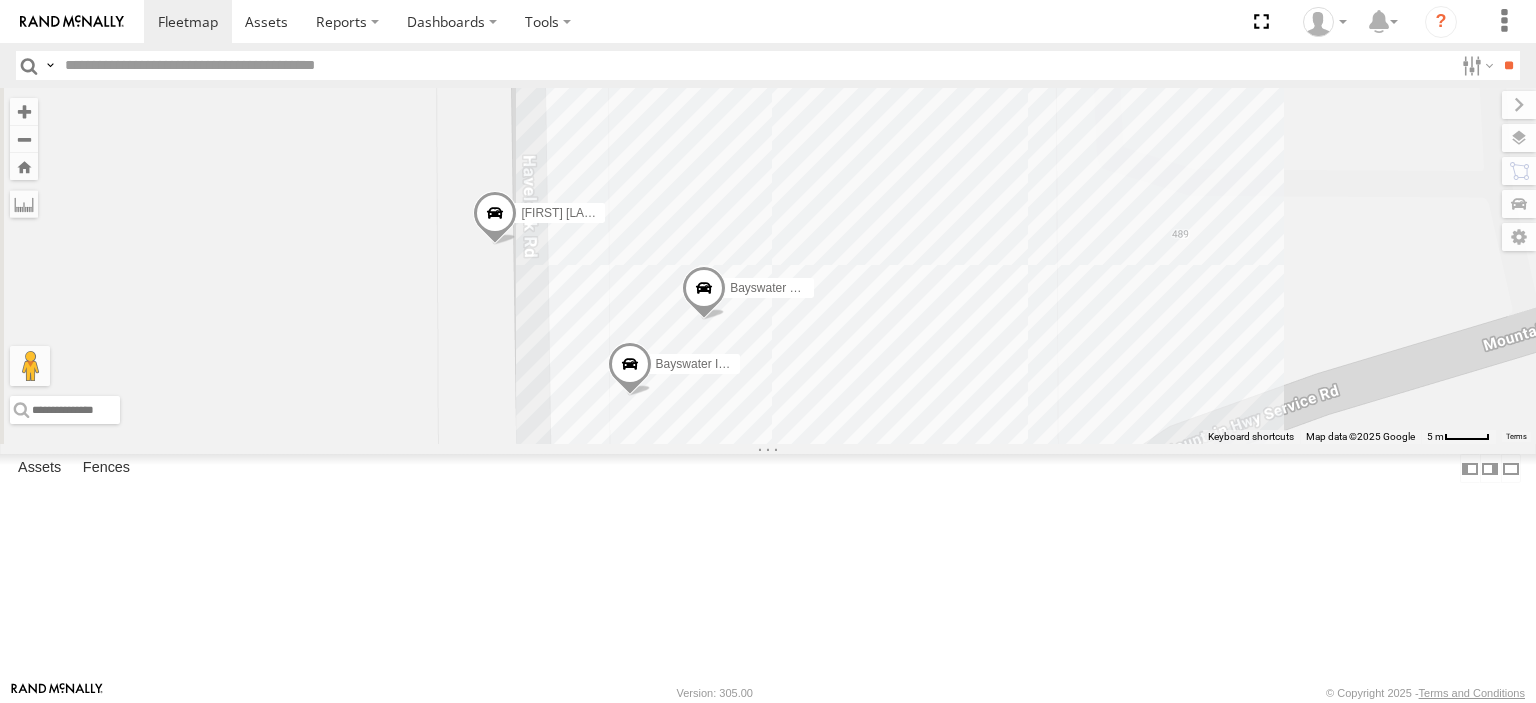 click at bounding box center [630, 369] 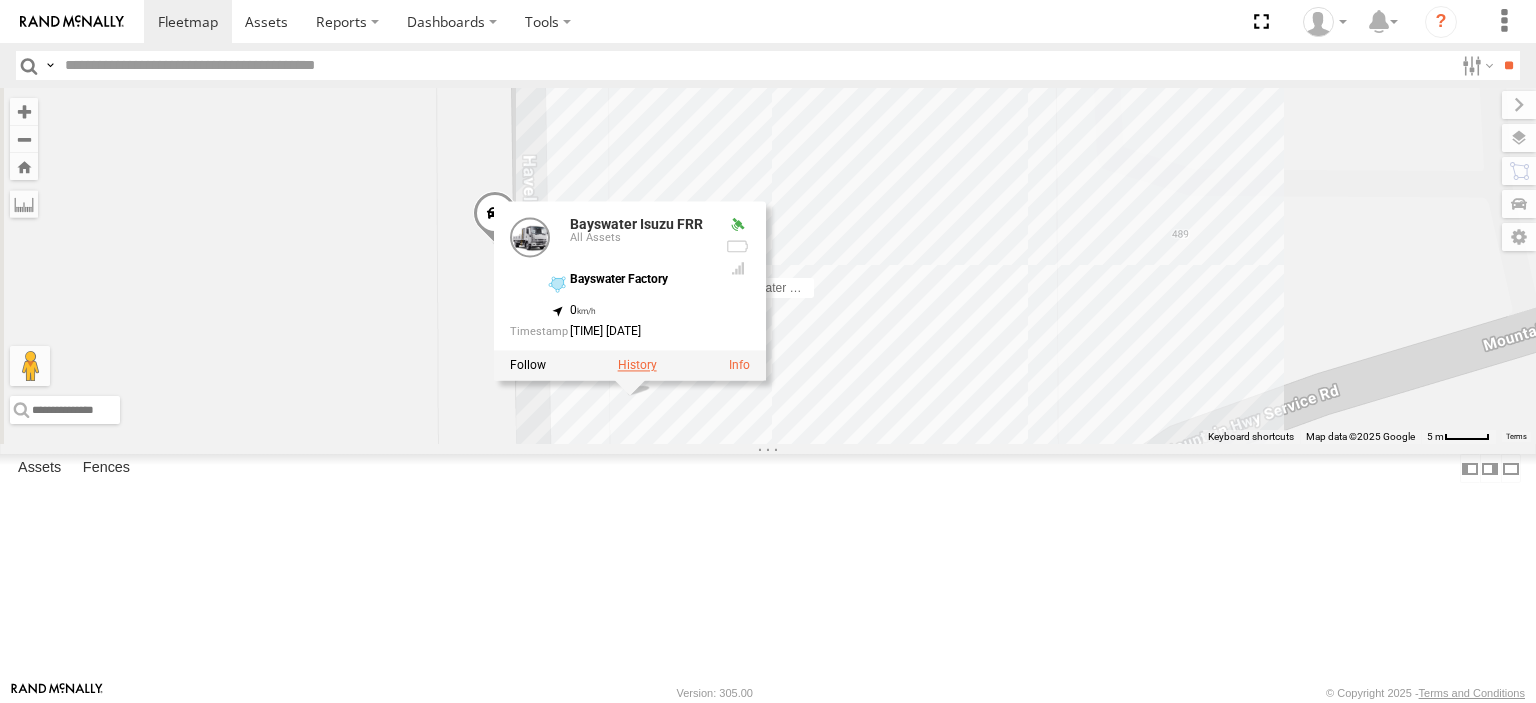 click at bounding box center [637, 366] 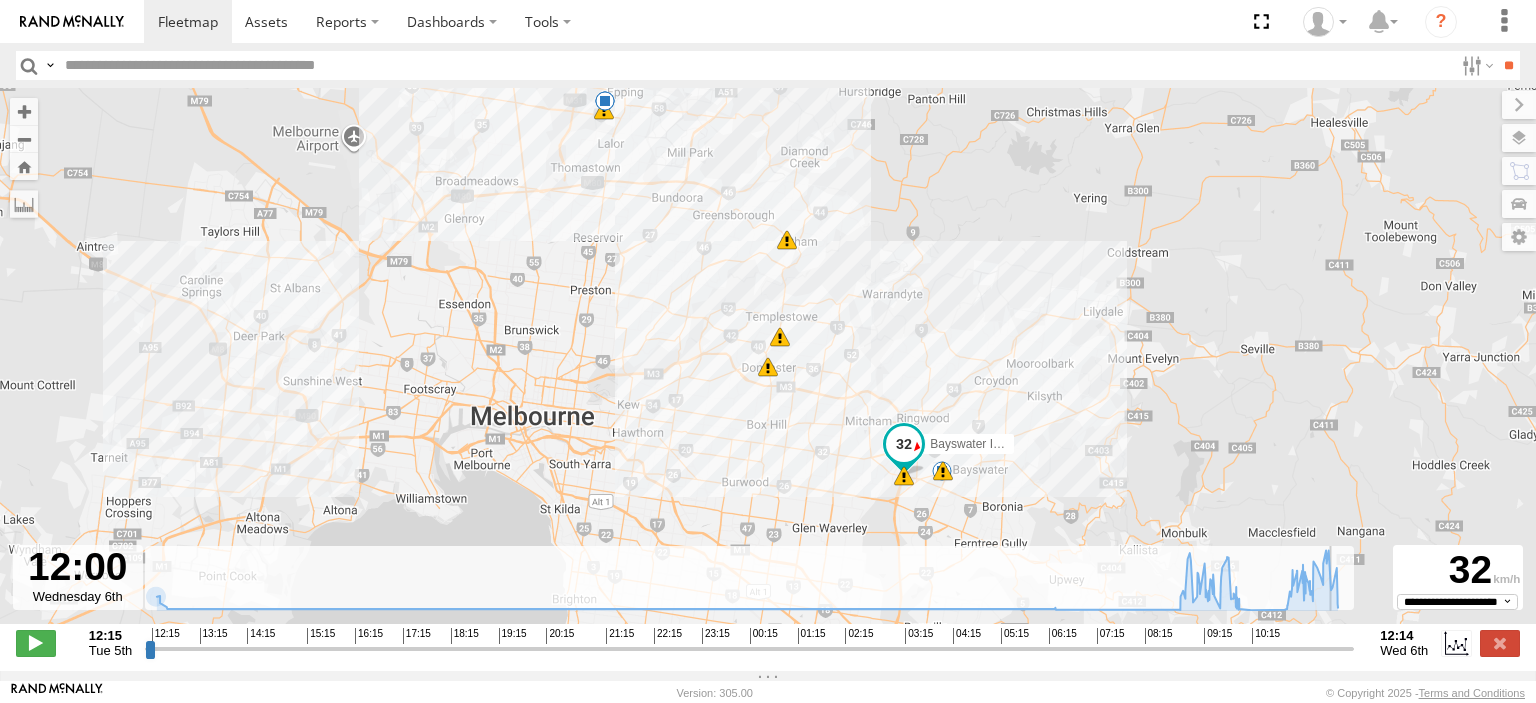 drag, startPoint x: 148, startPoint y: 663, endPoint x: 1336, endPoint y: 631, distance: 1188.4309 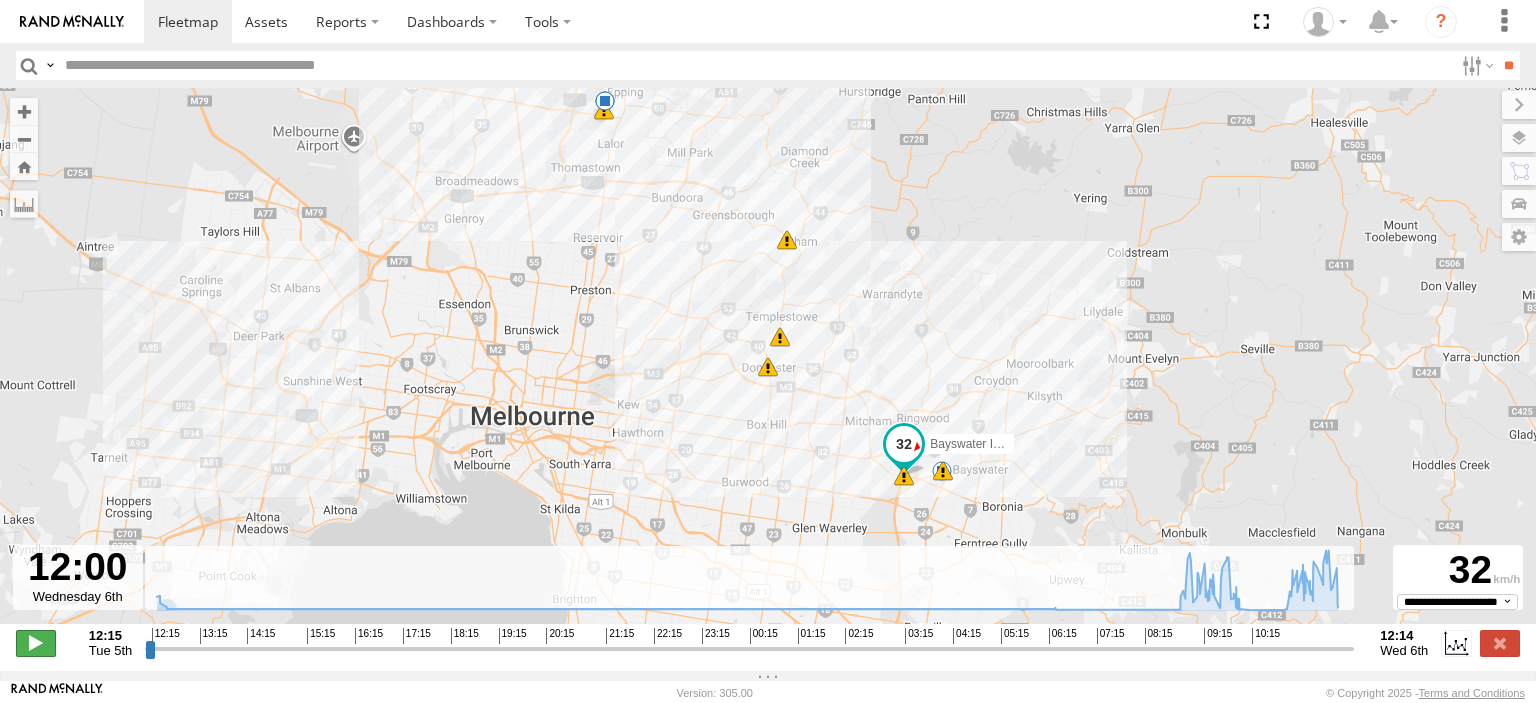 click at bounding box center (36, 643) 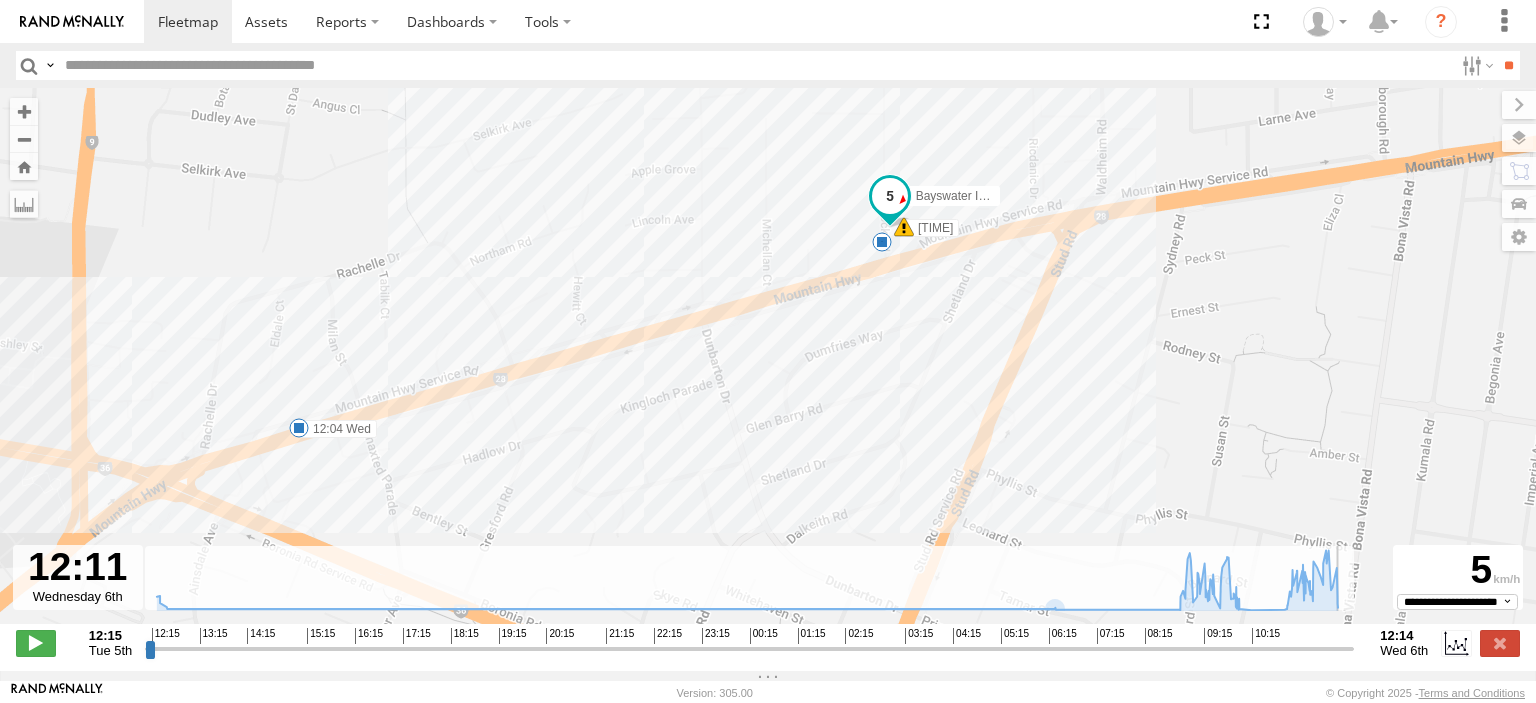 drag, startPoint x: 601, startPoint y: 480, endPoint x: 669, endPoint y: 435, distance: 81.5414 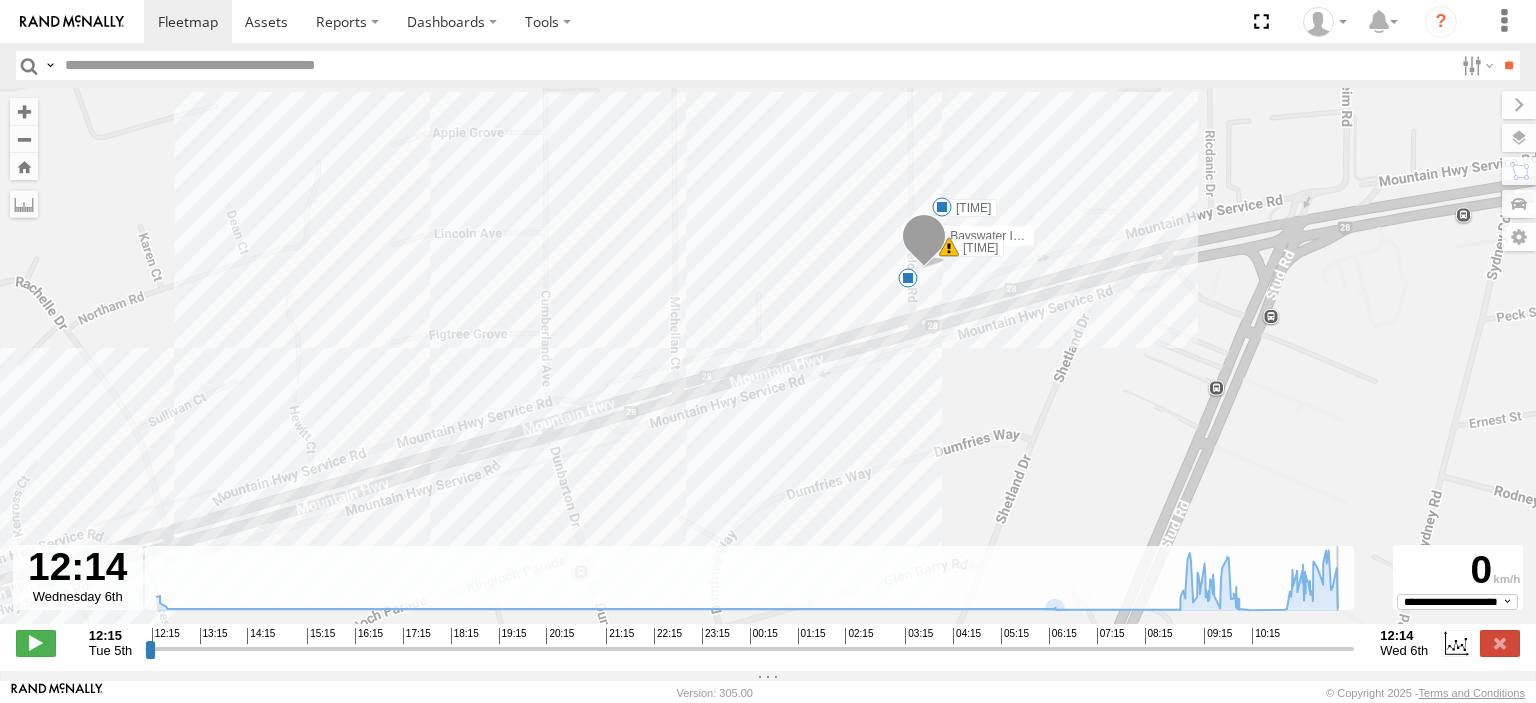 type on "**********" 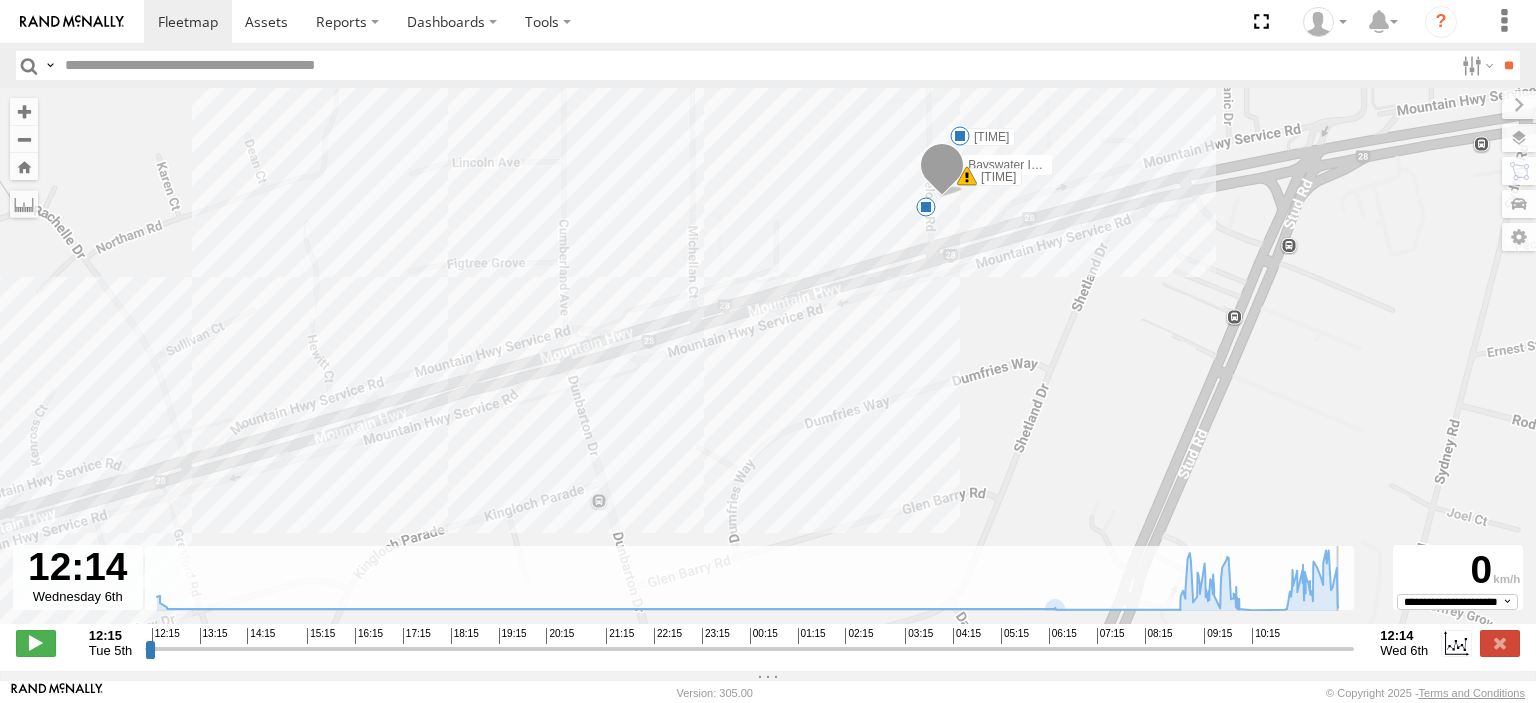 drag, startPoint x: 831, startPoint y: 415, endPoint x: 1031, endPoint y: 207, distance: 288.55502 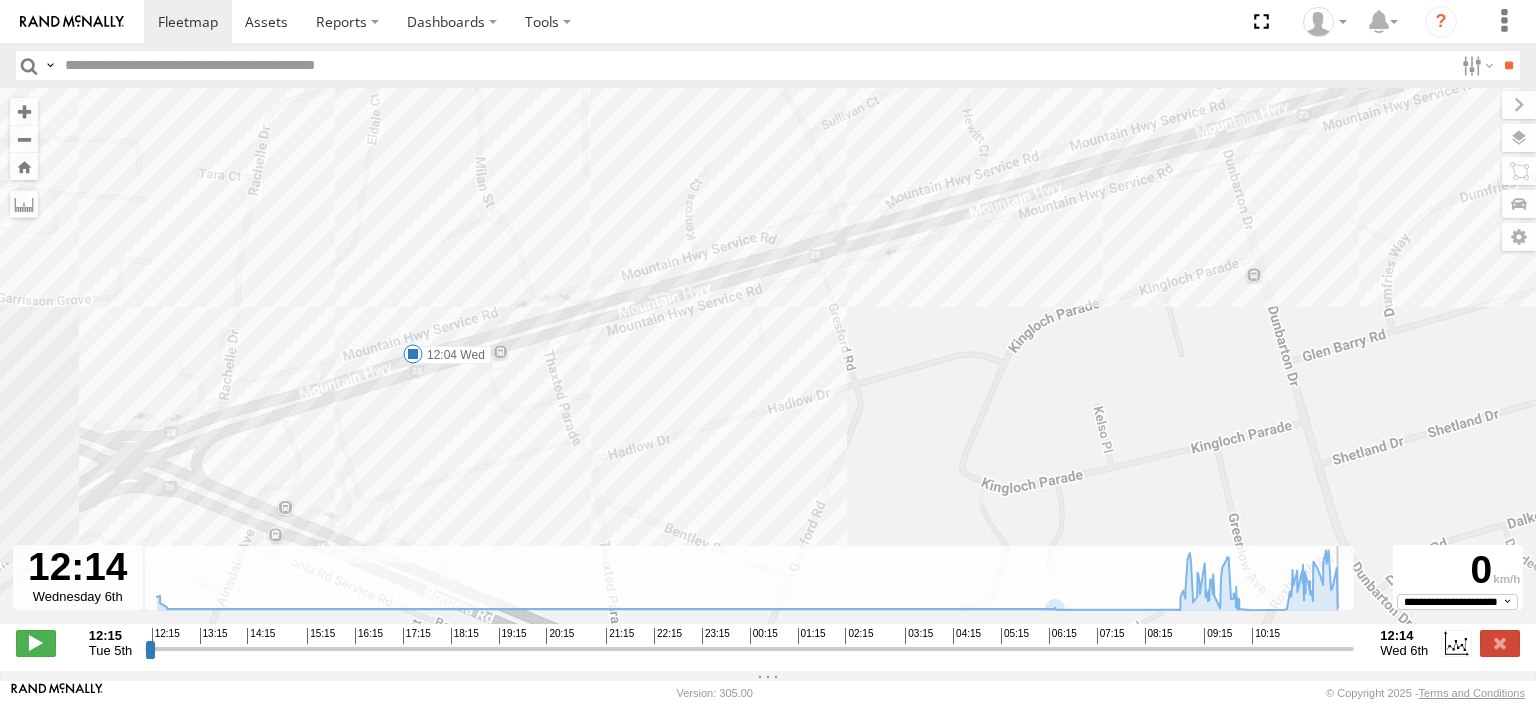 drag, startPoint x: 411, startPoint y: 454, endPoint x: 942, endPoint y: 366, distance: 538.2425 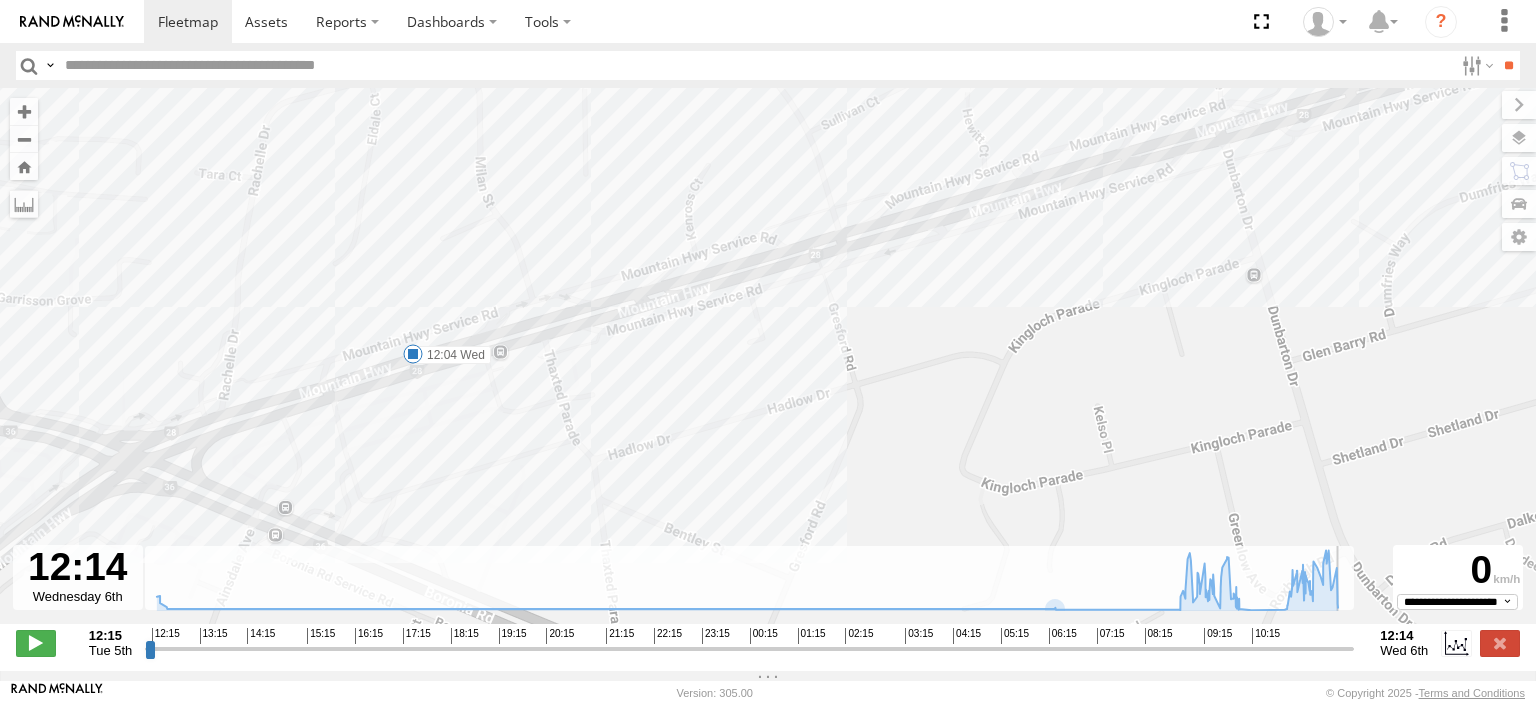 click at bounding box center (413, 354) 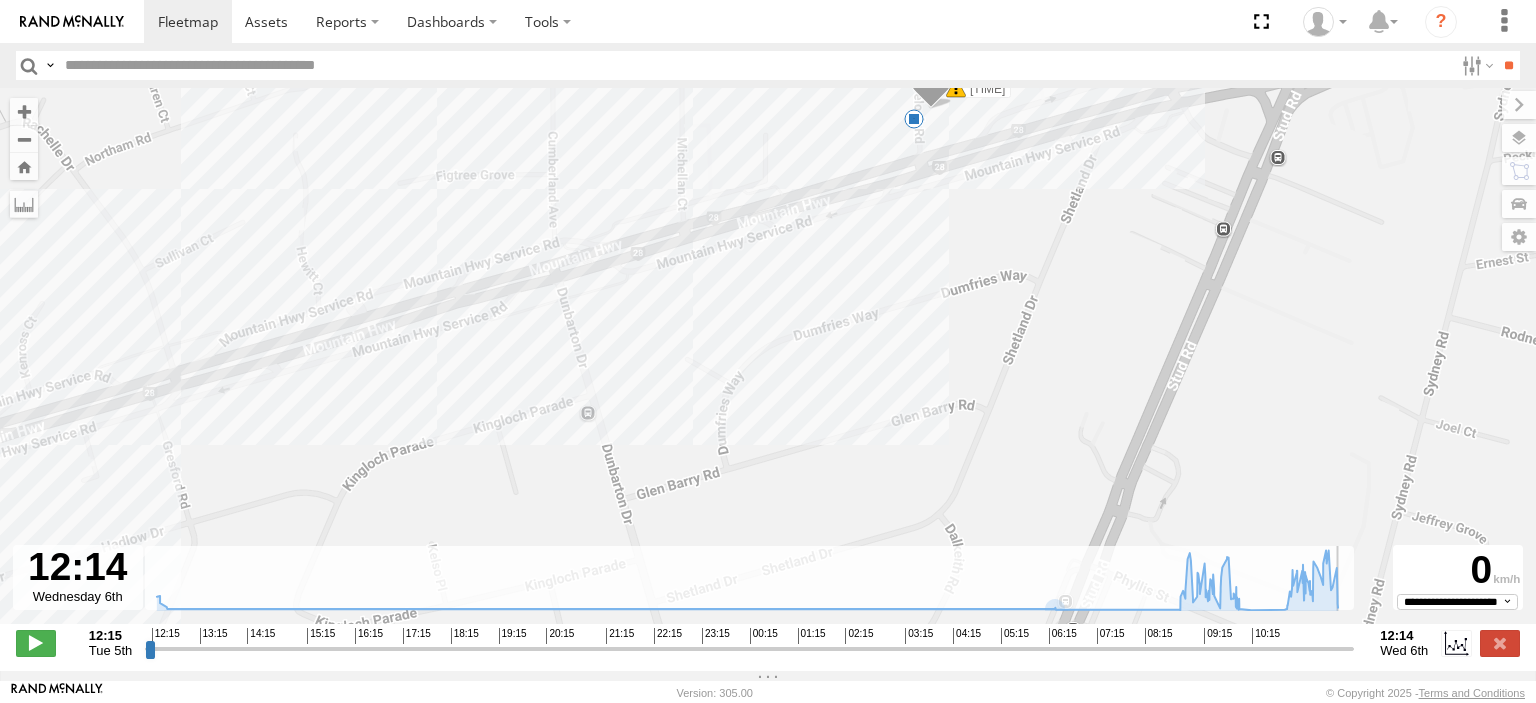 drag, startPoint x: 1119, startPoint y: 199, endPoint x: 990, endPoint y: 443, distance: 276.0018 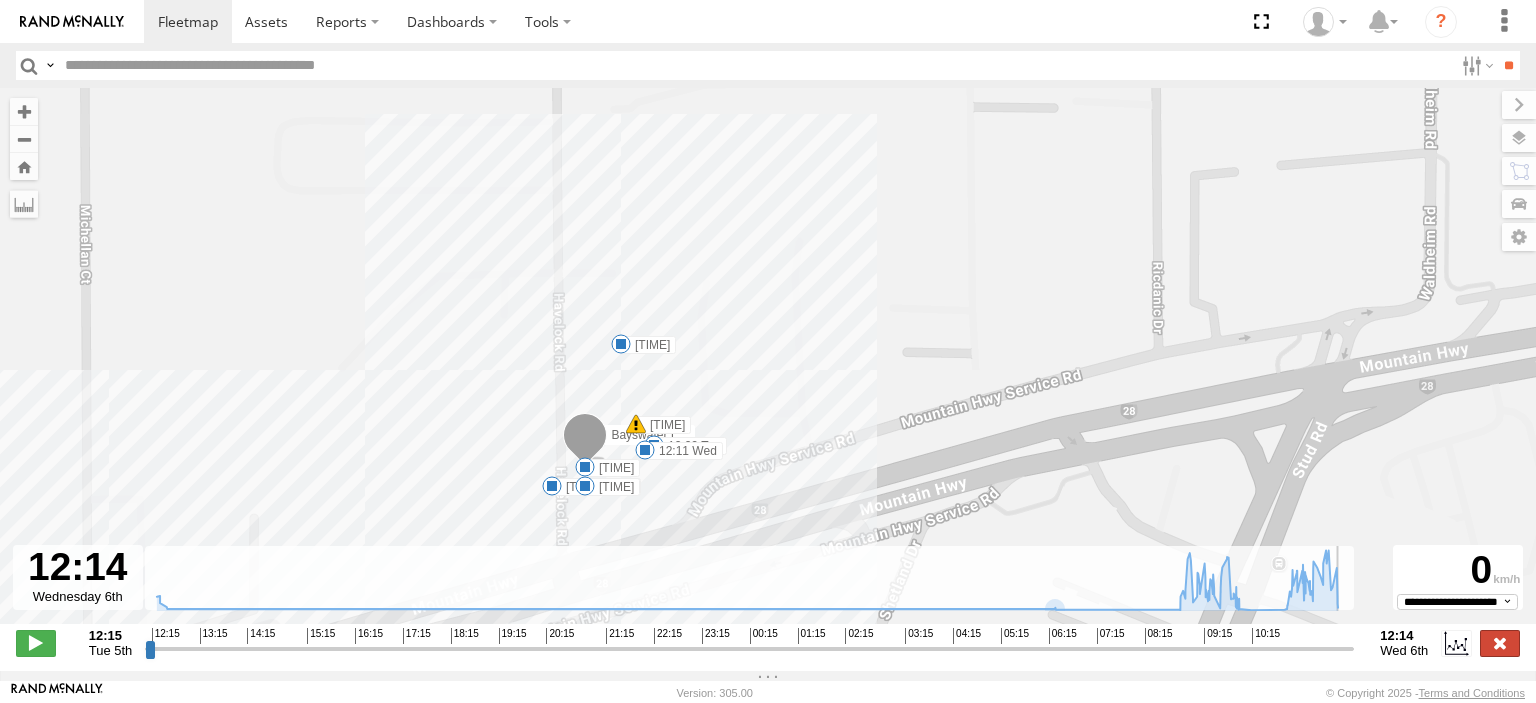 click at bounding box center (1500, 643) 